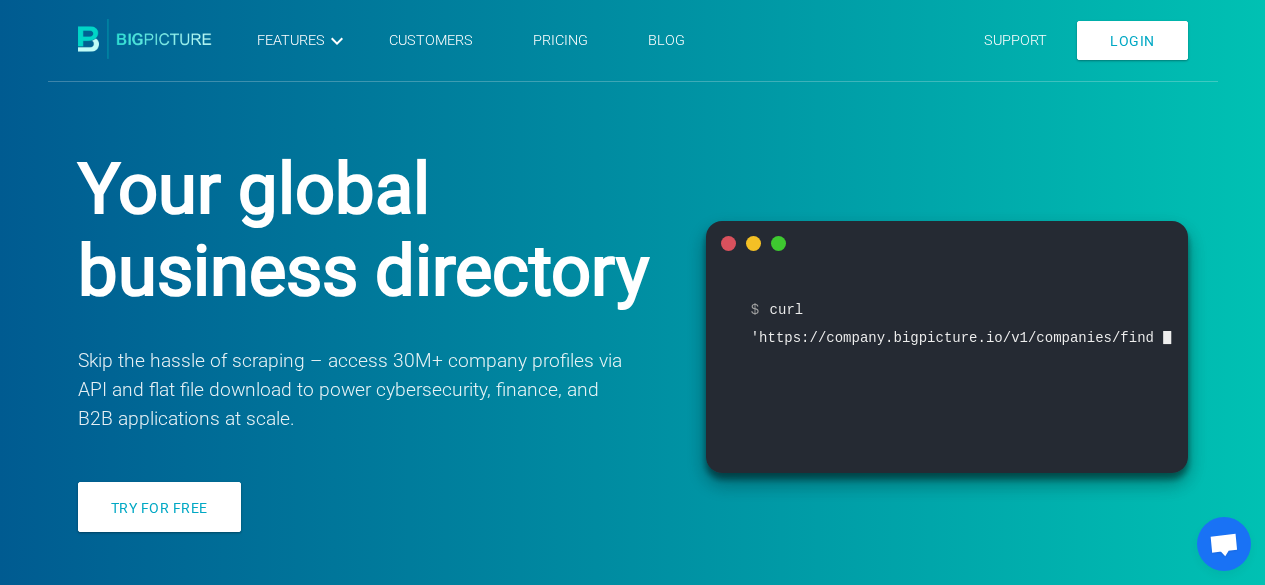 scroll, scrollTop: 0, scrollLeft: 0, axis: both 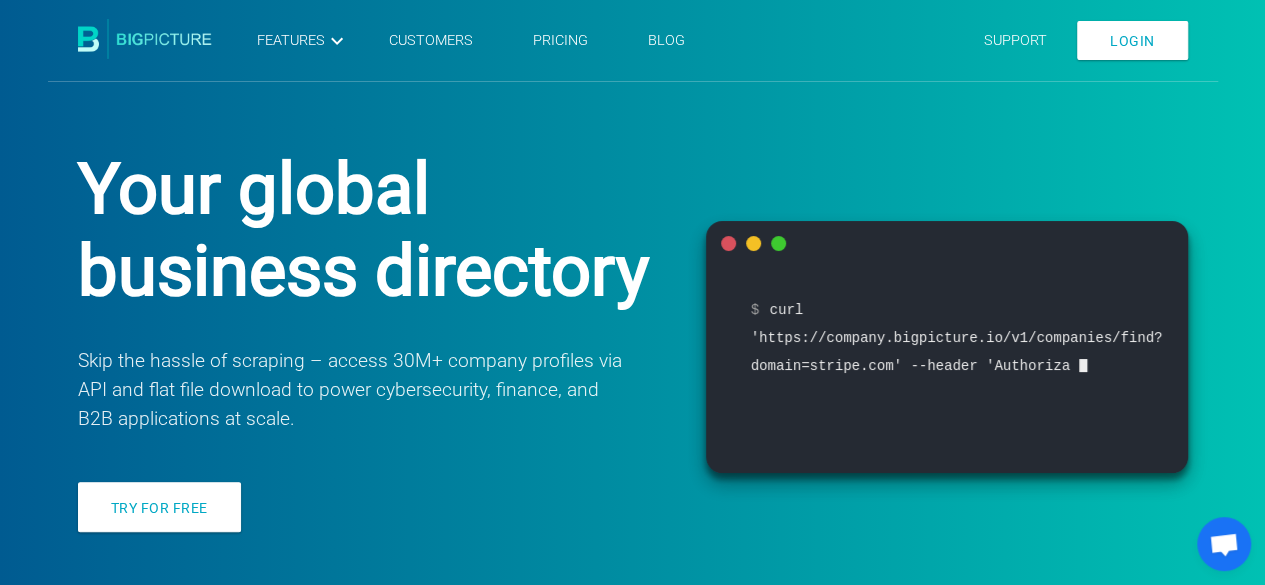click on "Pricing" at bounding box center [560, 40] 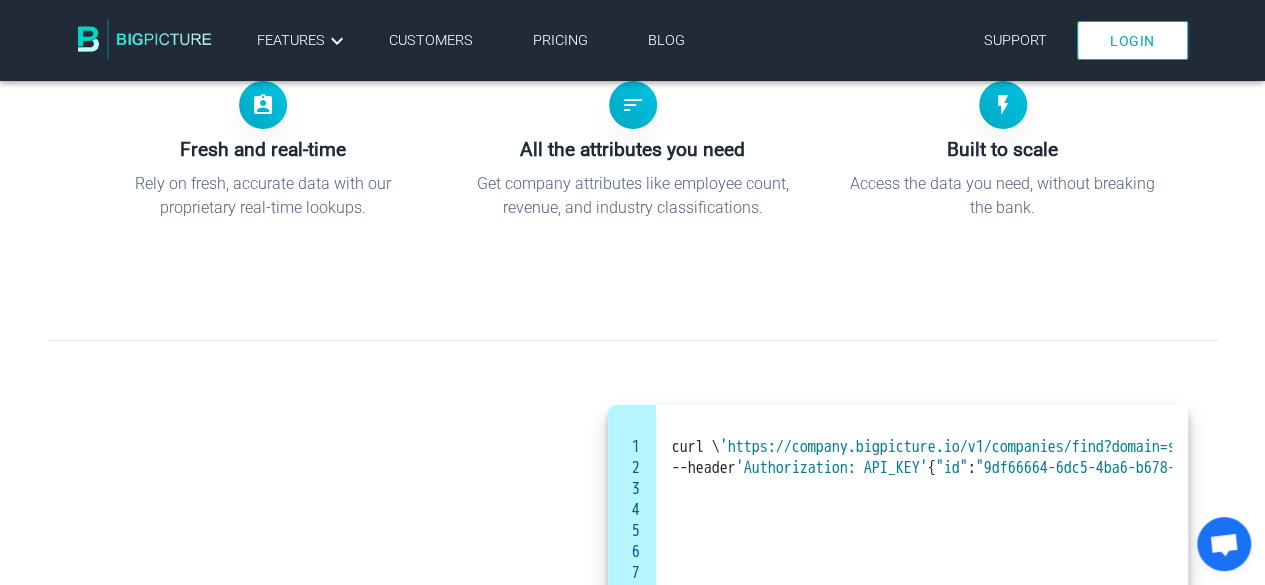 scroll, scrollTop: 900, scrollLeft: 0, axis: vertical 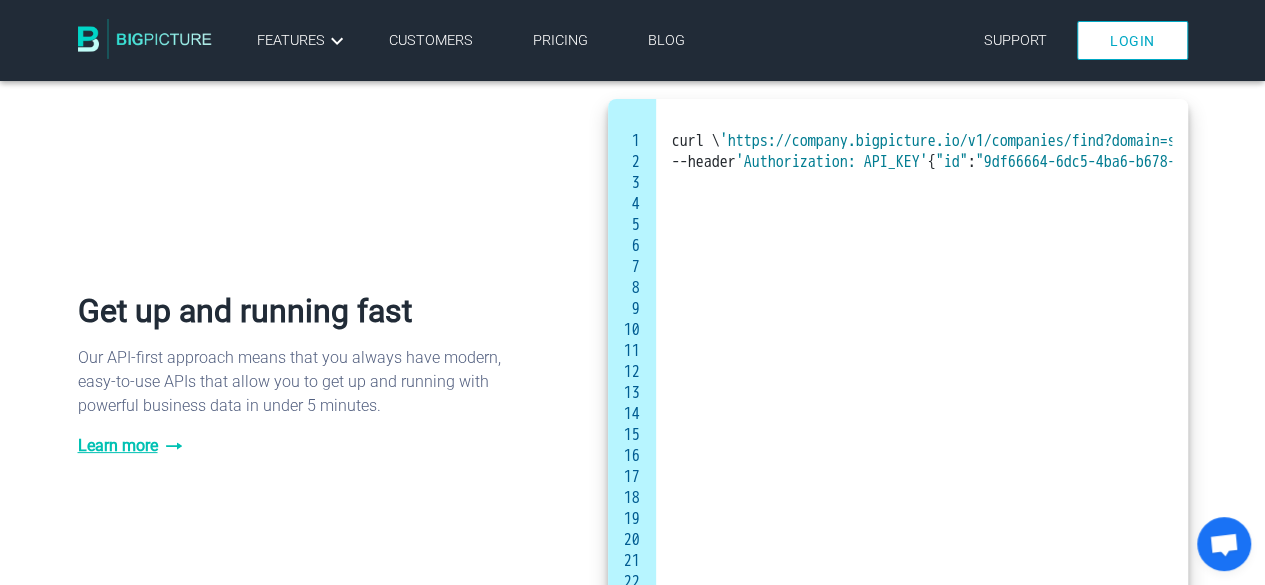 drag, startPoint x: 76, startPoint y: 272, endPoint x: 80, endPoint y: 287, distance: 15.524175 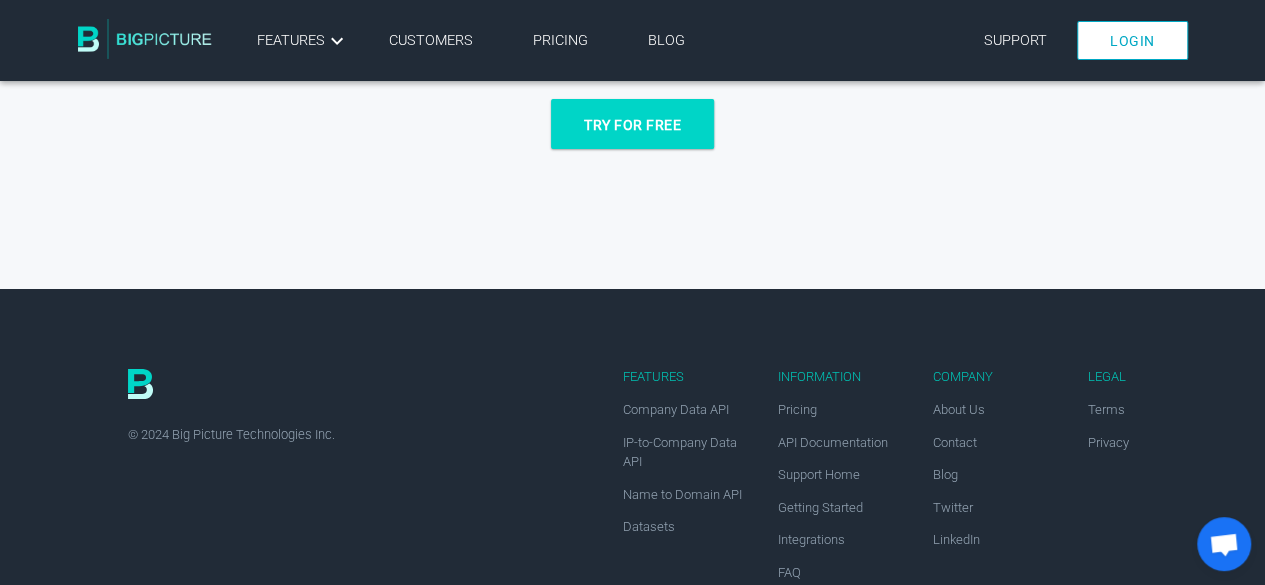 scroll, scrollTop: 3840, scrollLeft: 0, axis: vertical 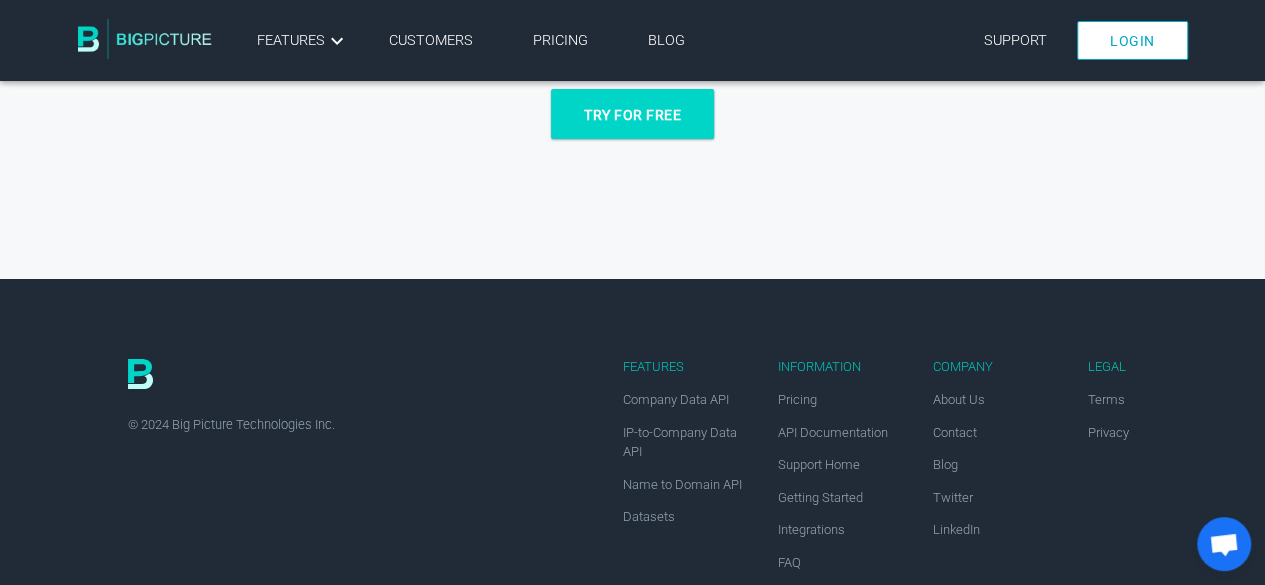 click at bounding box center [1224, 546] 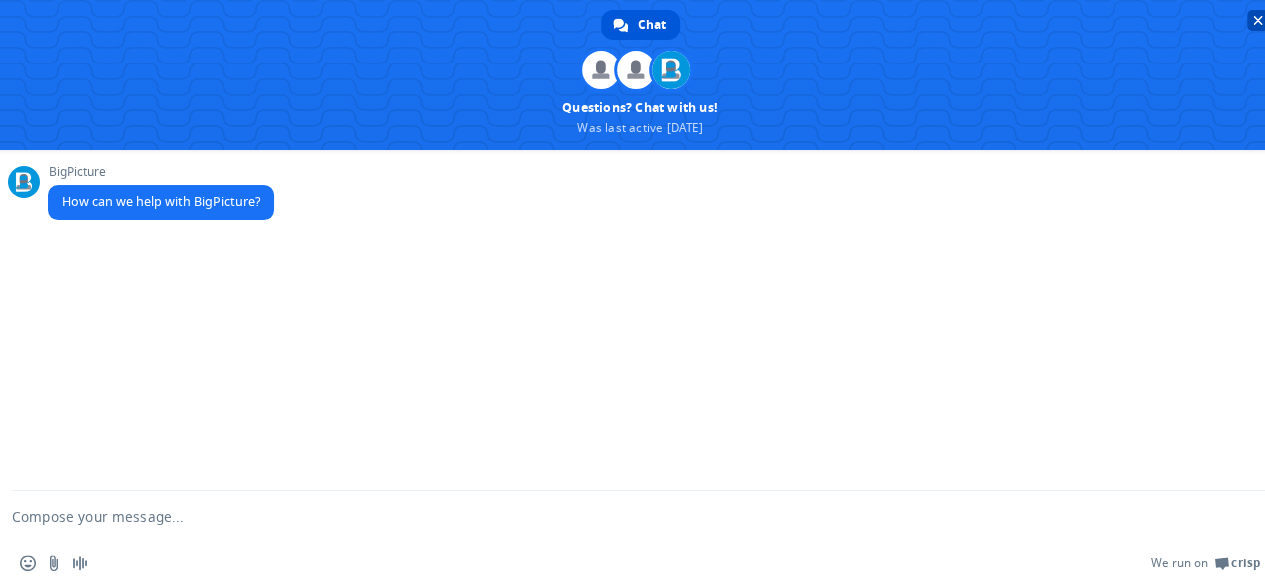 click at bounding box center (1257, 20) 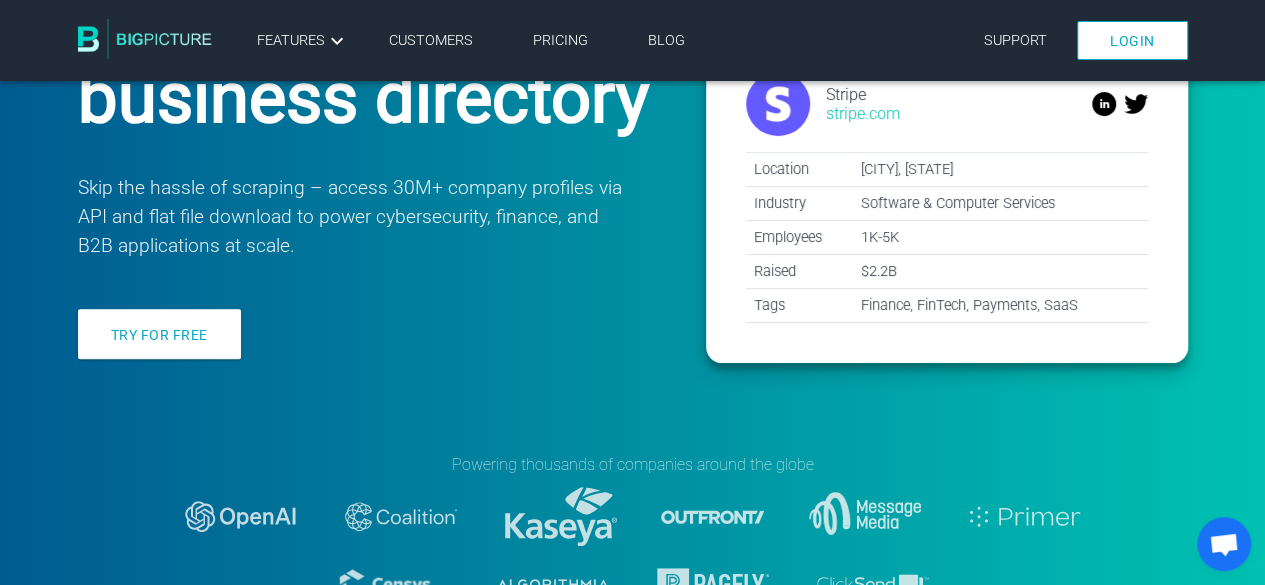 scroll, scrollTop: 0, scrollLeft: 0, axis: both 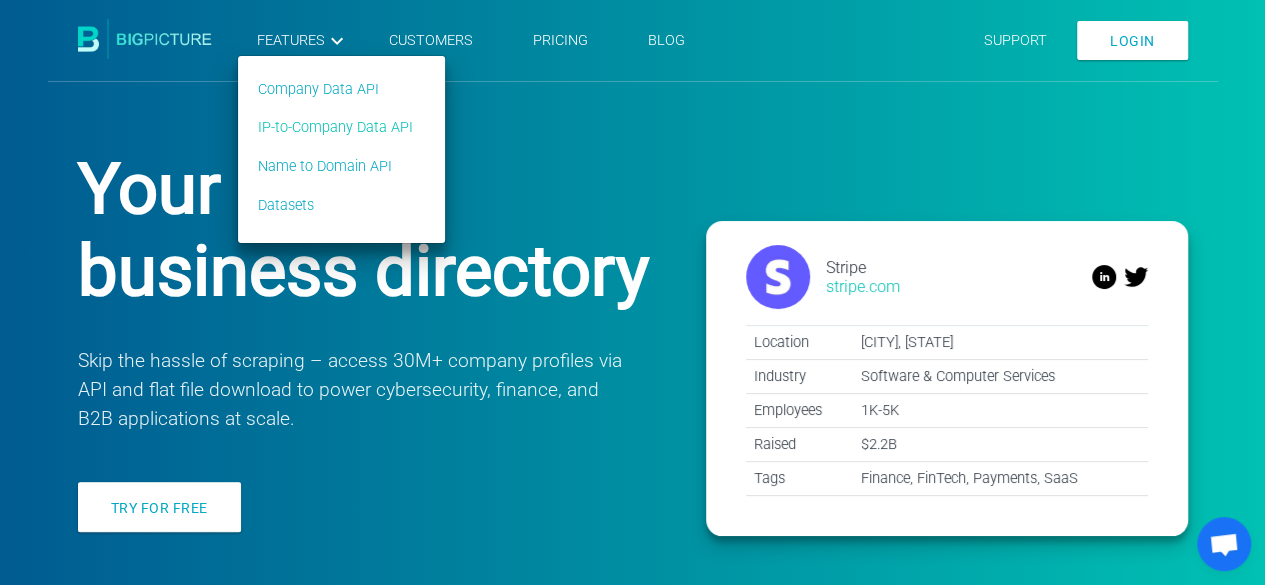 click on "IP-to-Company Data API" at bounding box center (335, 128) 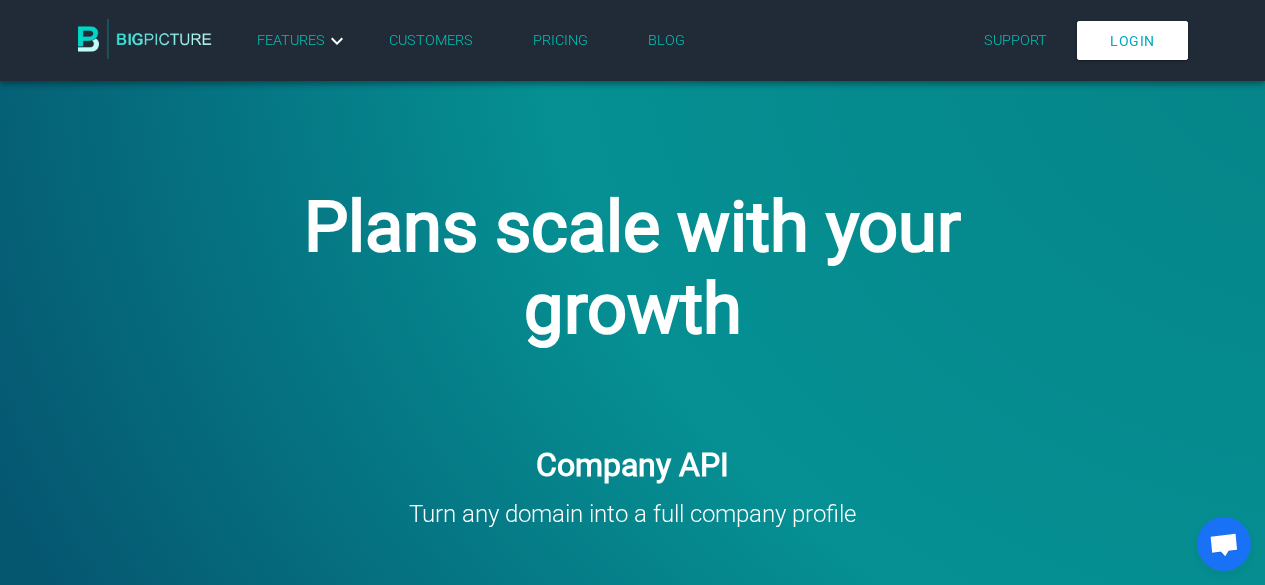 scroll, scrollTop: 0, scrollLeft: 0, axis: both 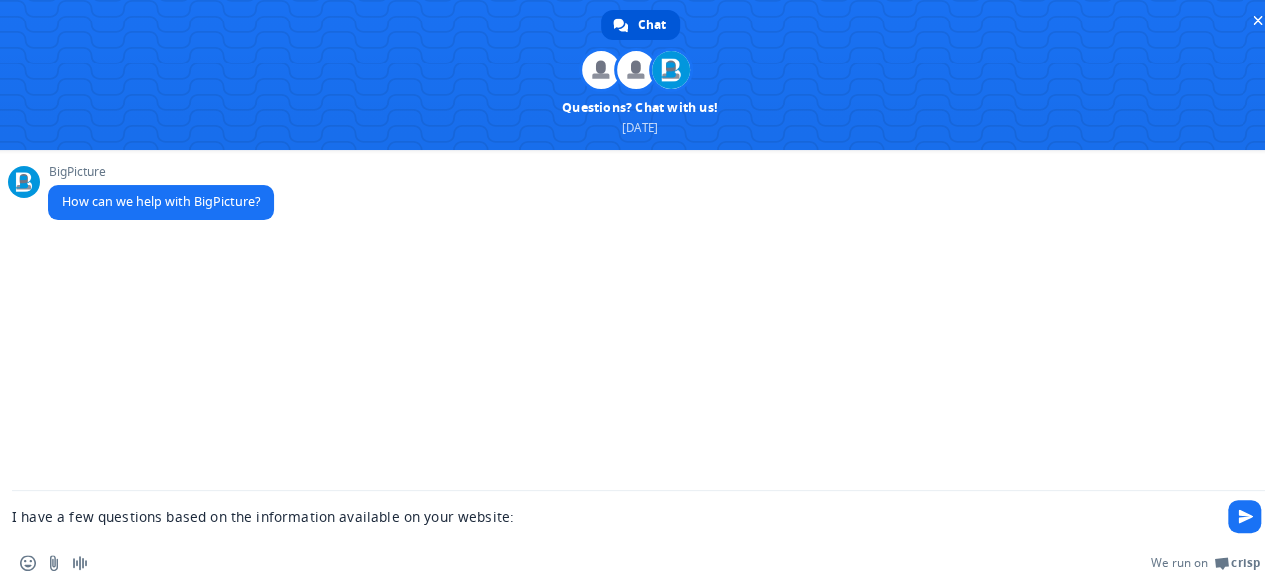 type on "Hi" 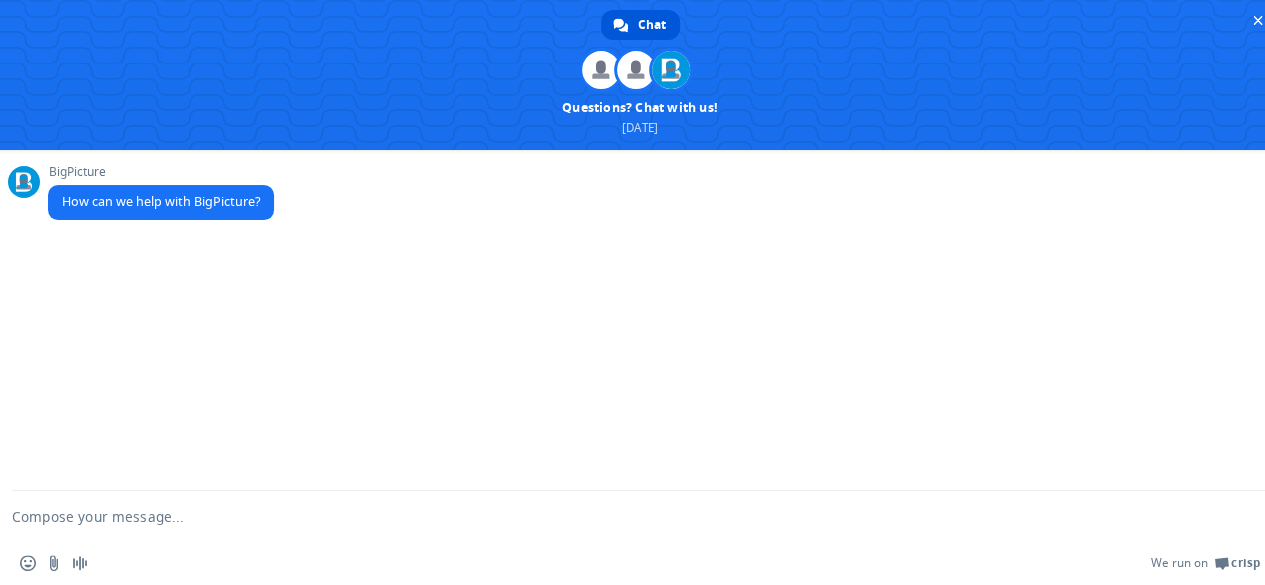 type on "Hi" 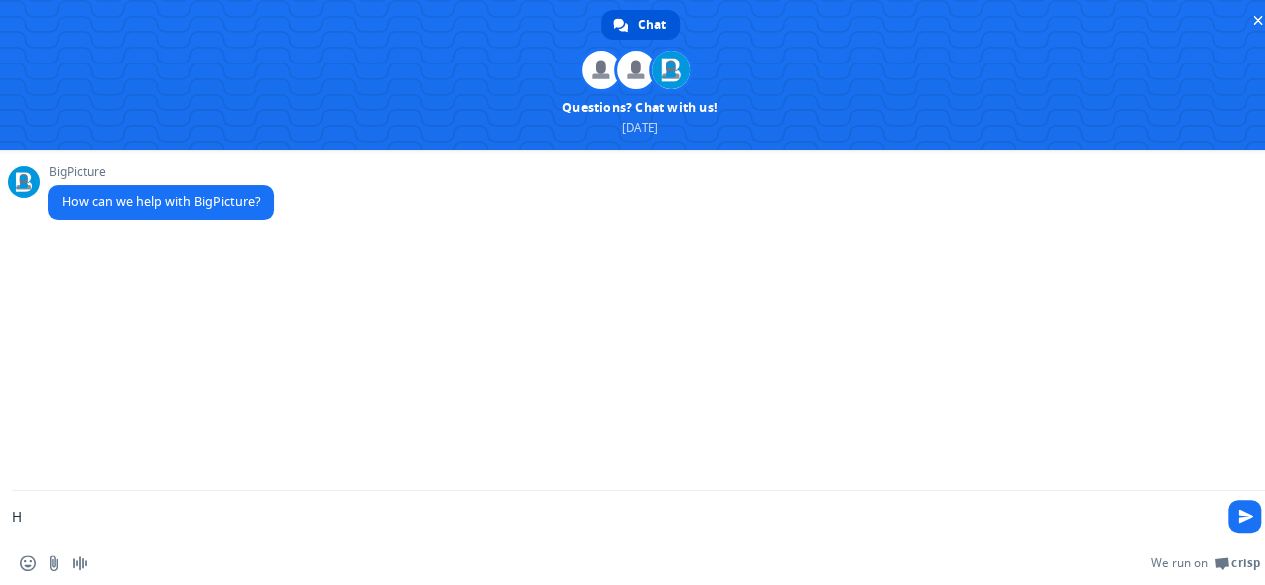 type on "Hi" 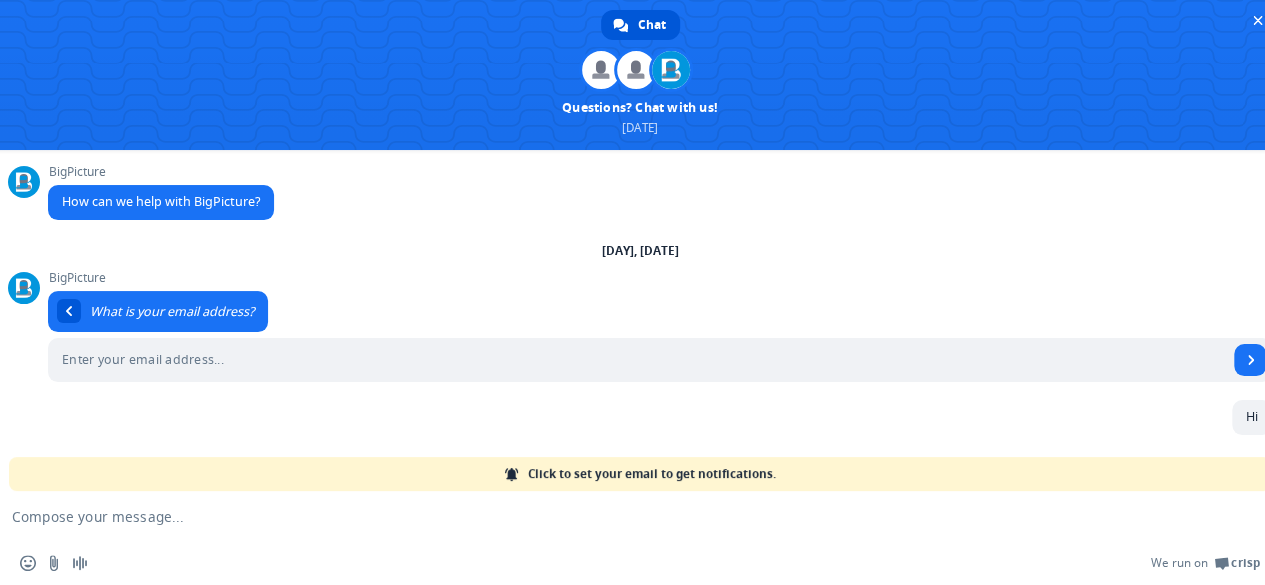 type on "I have a few questions based on the information available on your website:
How exactly does your tool identify website visitors?
Can your tool identify companies or visitors without any interaction (e.g., no form submissions, cookie acceptance, or login)?
We’re specifically looking for a solution that can reveal anonymous B2B website traffic.
Additionally, what would the pricing look like for identifying approximately 3,000 to 5,000 visitors per month?
Looking forward to your response." 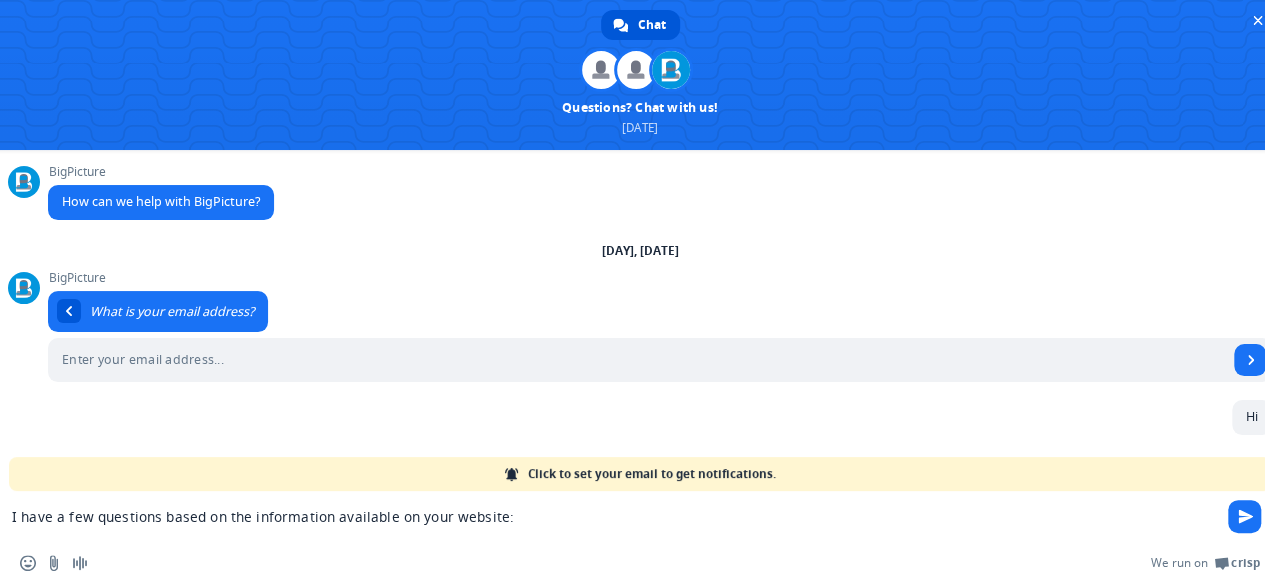 type 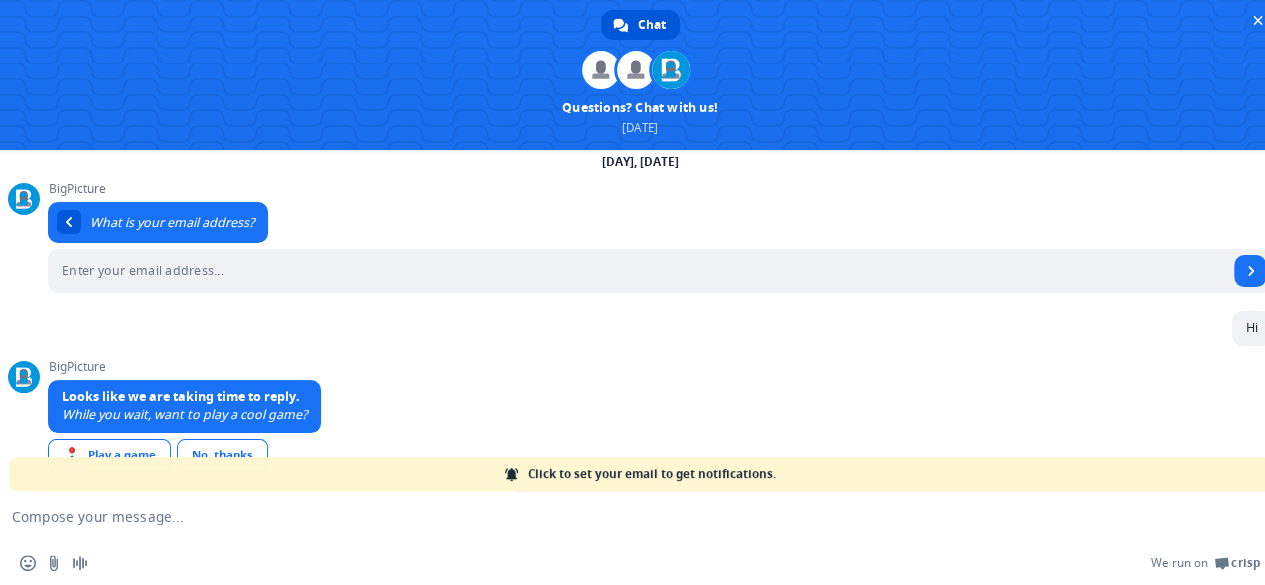 scroll, scrollTop: 368, scrollLeft: 0, axis: vertical 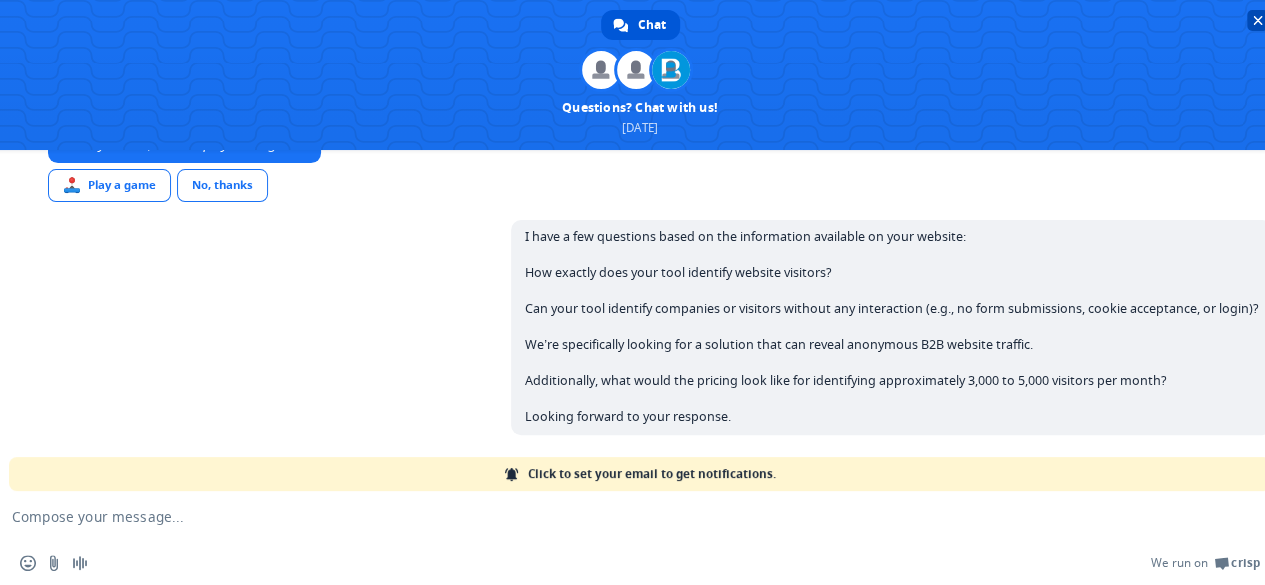 click at bounding box center (1258, 20) 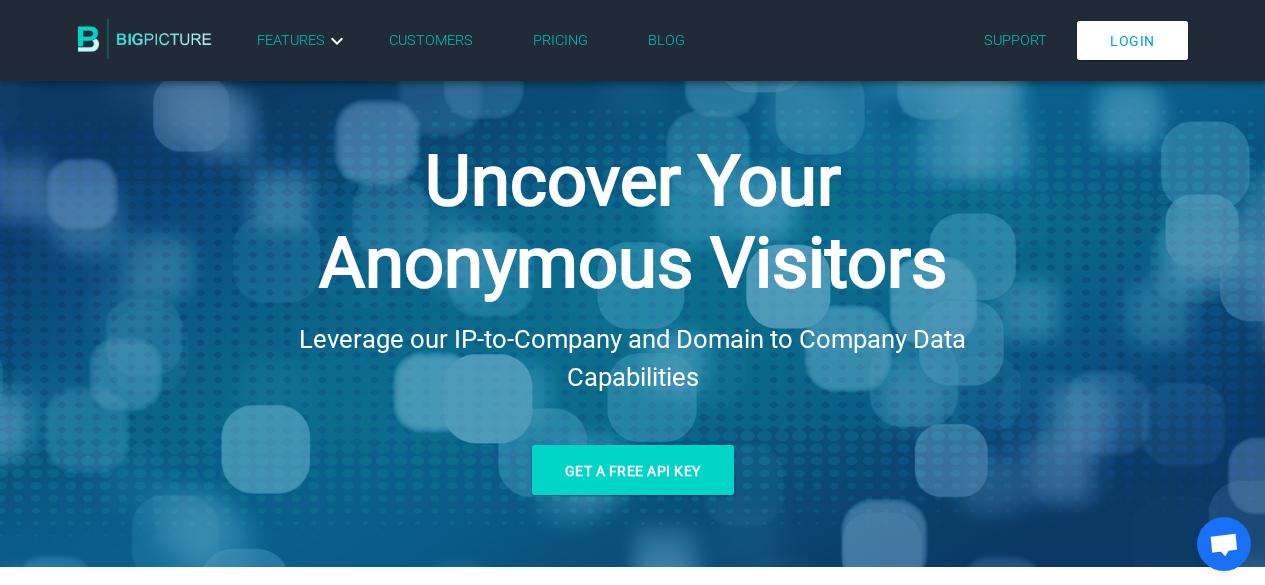scroll, scrollTop: 0, scrollLeft: 0, axis: both 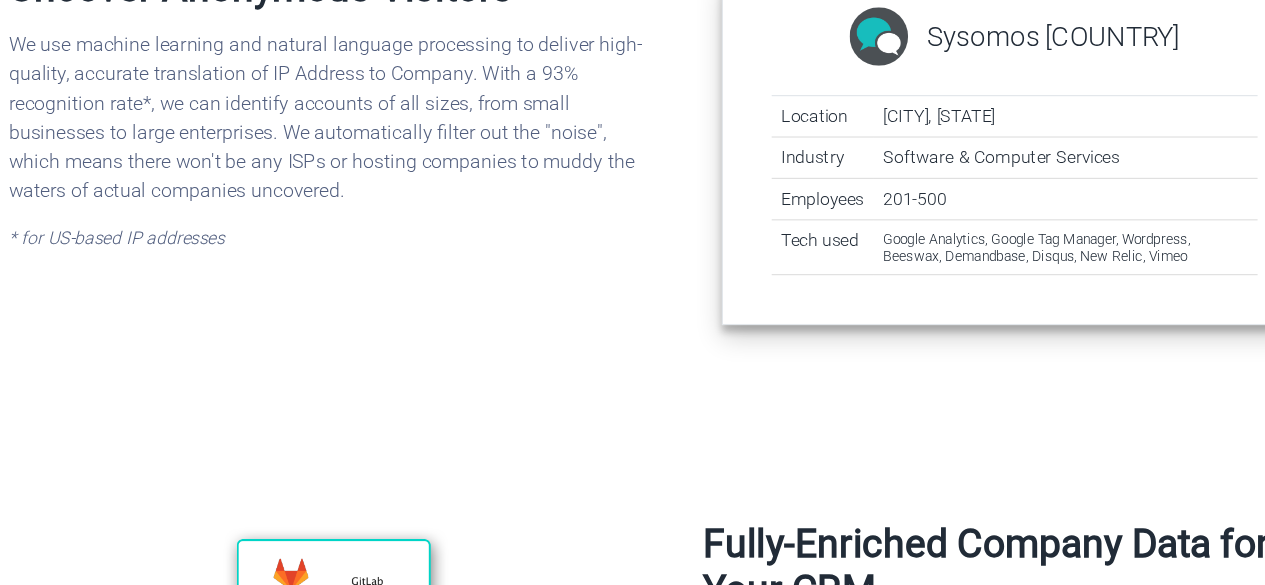 click on "Uncover Anonymous Visitors We use machine learning and natural language processing to deliver high-quality, accurate translation of IP Address to Company. With a 93% recognition rate * , we can identify accounts of all sizes, from small businesses to large enterprises. We automatically filter out the "noise", which means there won't be any ISPs or hosting companies to muddy the waters of actual companies uncovered. * for US-based IP addresses" at bounding box center [350, 201] 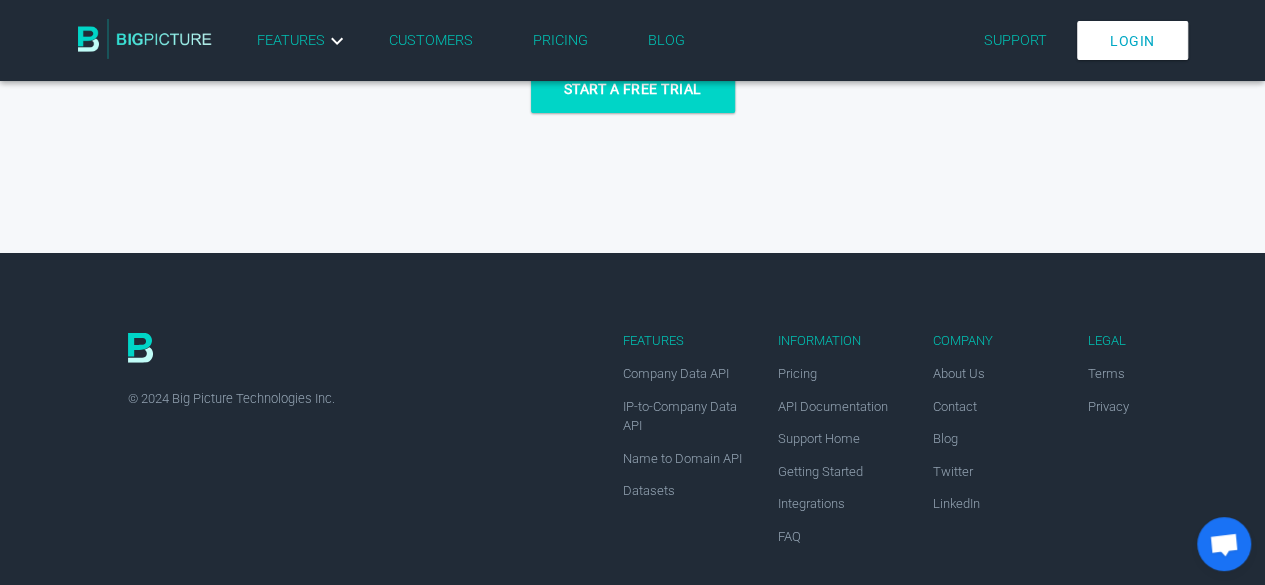 scroll, scrollTop: 2779, scrollLeft: 0, axis: vertical 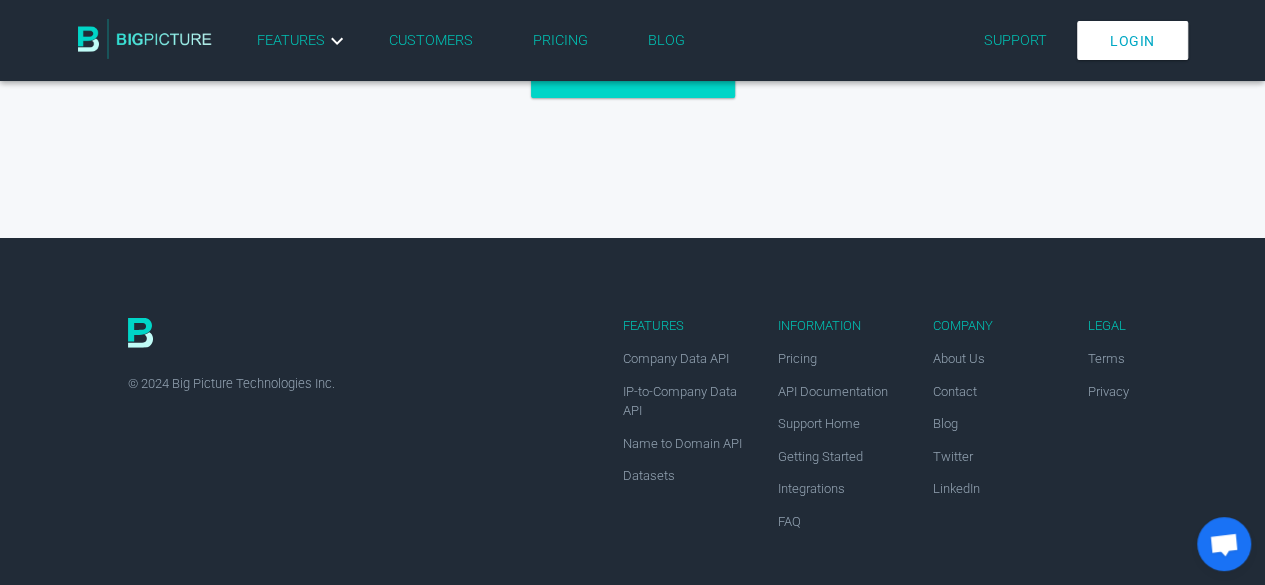 click at bounding box center (1224, 546) 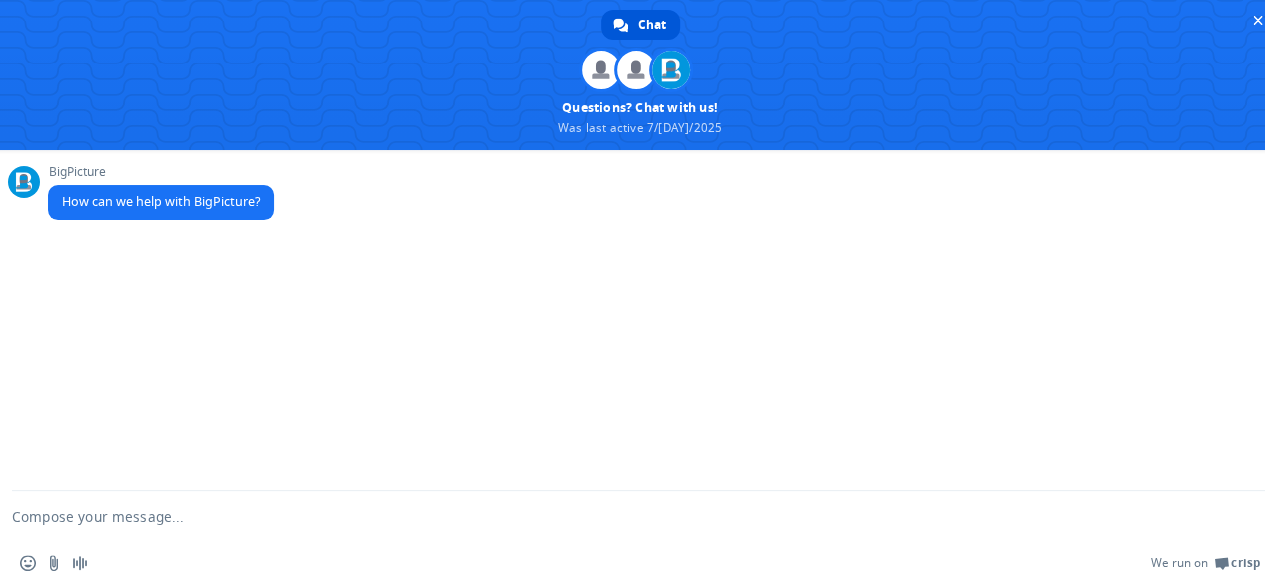 paste on "I have a few questions based on the information available on your website:
How exactly does your tool identify website visitors?
Can your tool identify companies or visitors without any interaction (e.g., no form submissions, cookie acceptance, or login)?
We’re specifically looking for a solution that can reveal anonymous B2B website traffic.
Additionally, what would the pricing look like for identifying approximately 3,000 to 5,000 visitors per month?
Looking forward to your response." 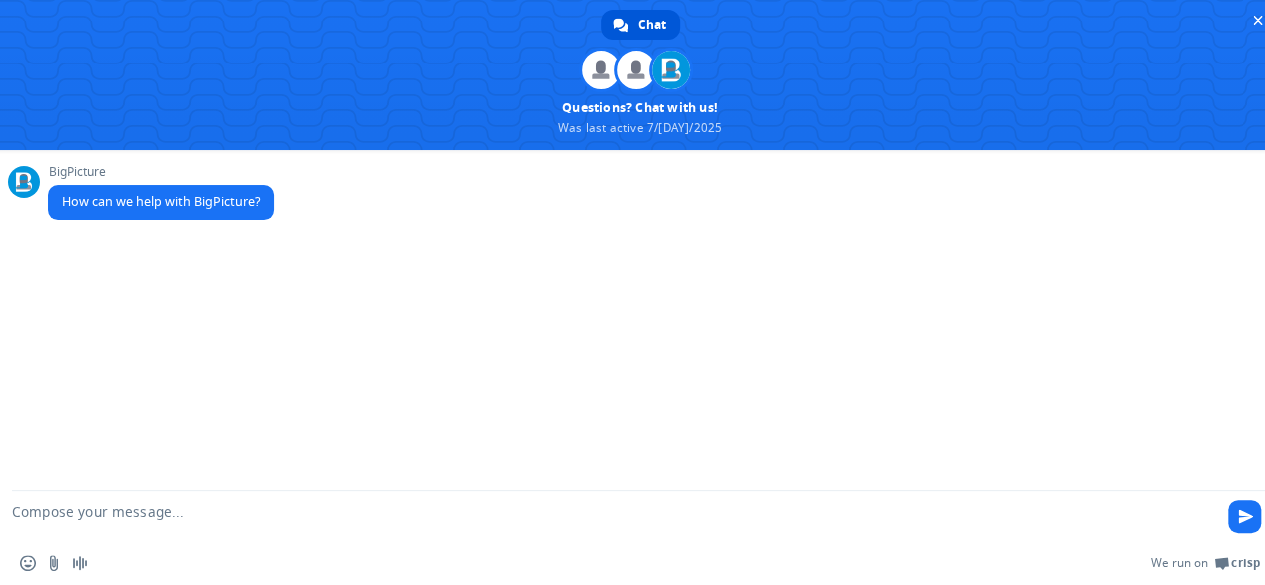 scroll, scrollTop: 5, scrollLeft: 0, axis: vertical 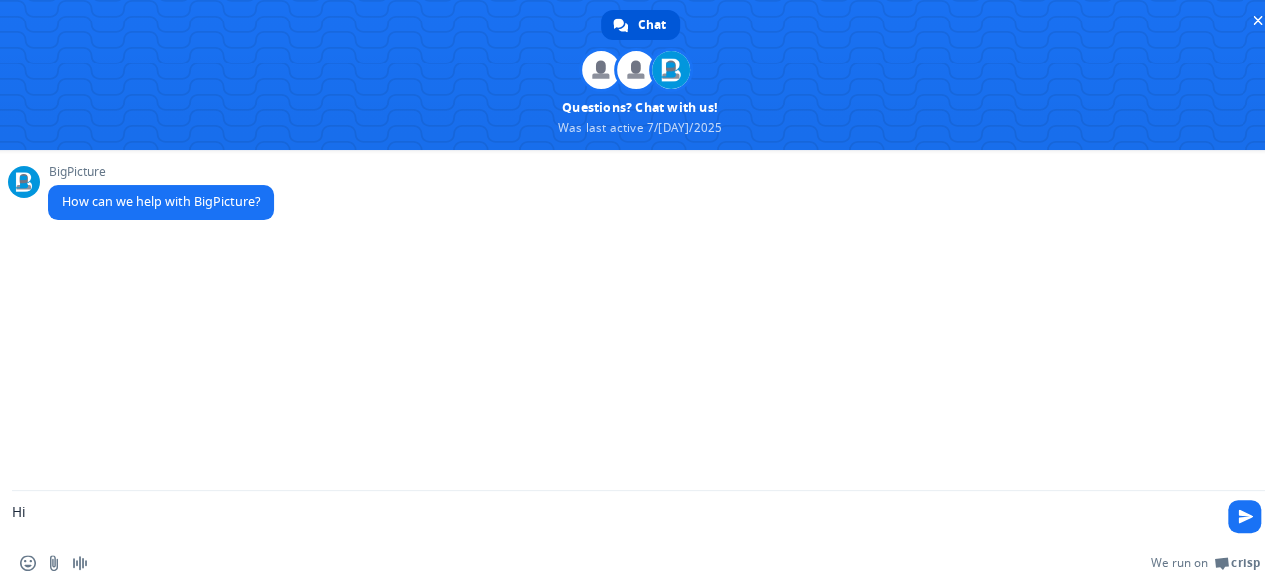 type on "H" 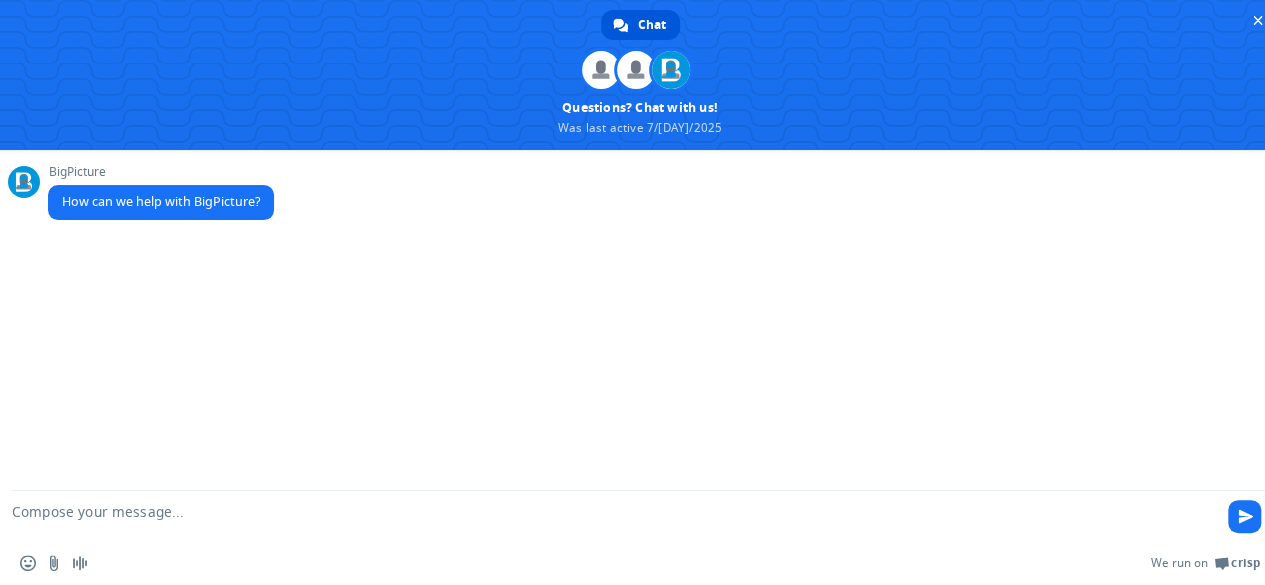 scroll, scrollTop: 0, scrollLeft: 0, axis: both 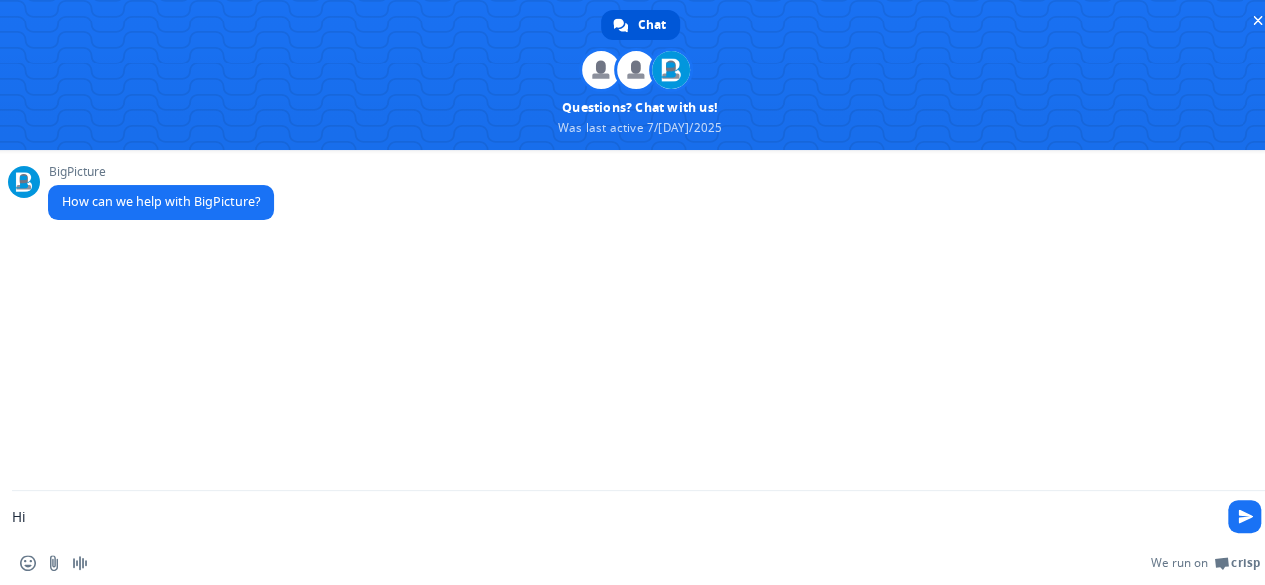 type on "H" 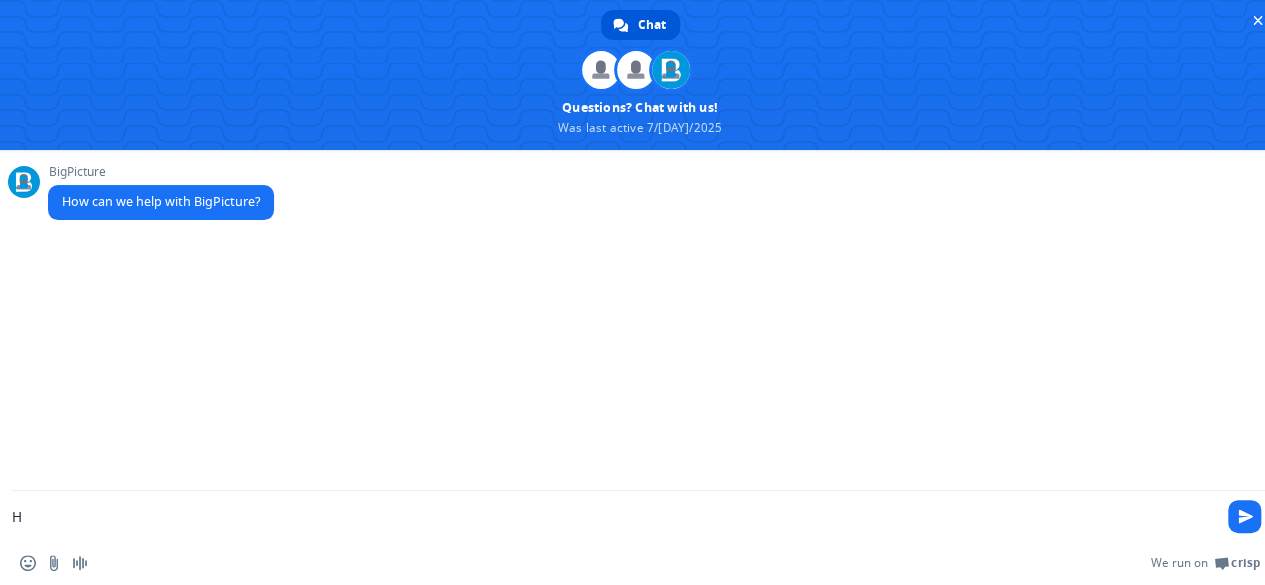 type on "Hi" 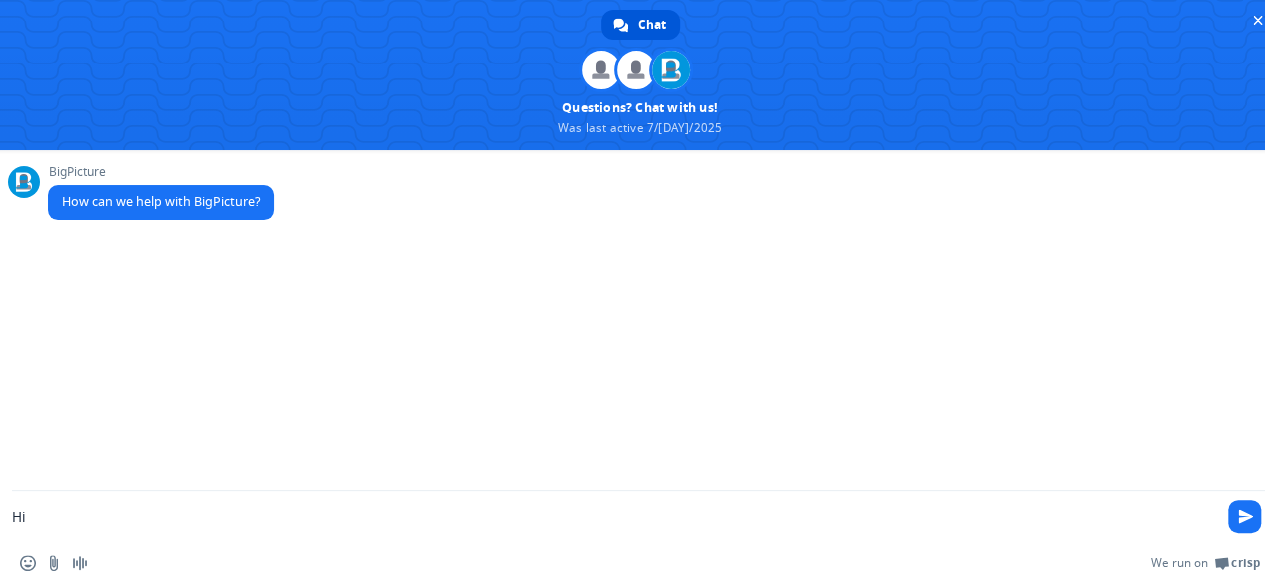 type 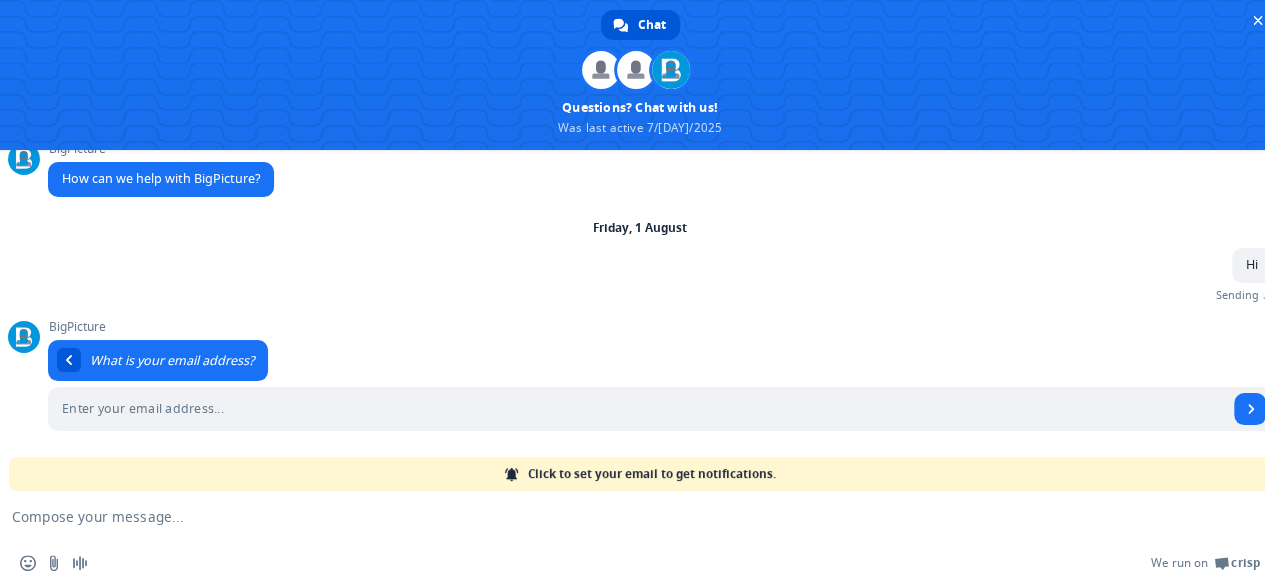 scroll, scrollTop: 0, scrollLeft: 0, axis: both 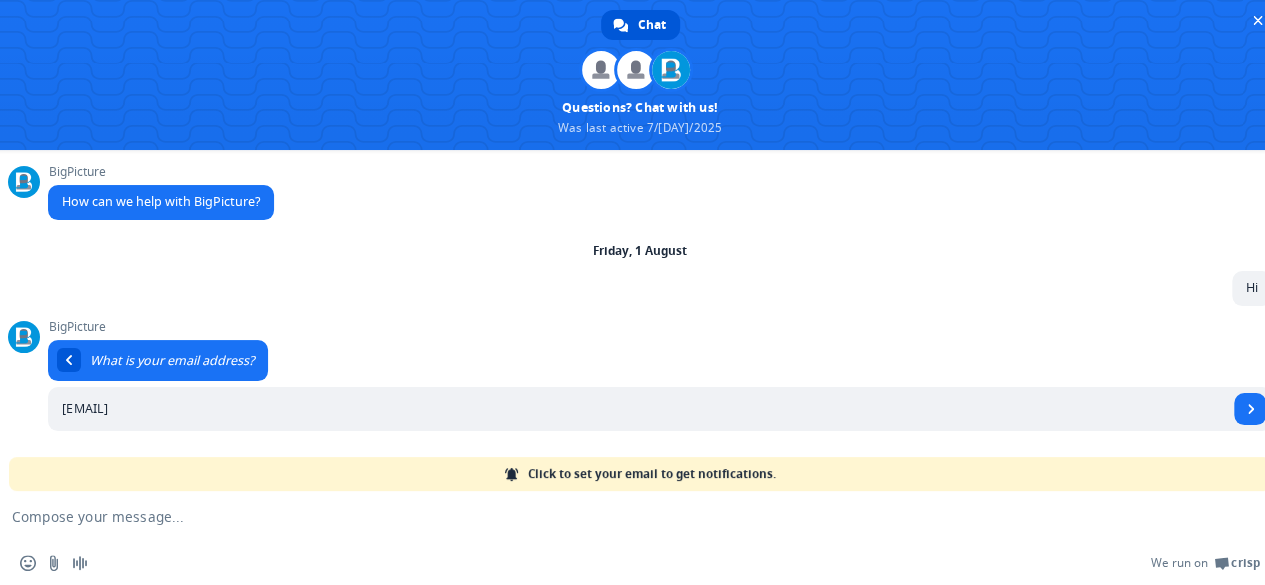 type on "[EMAIL]" 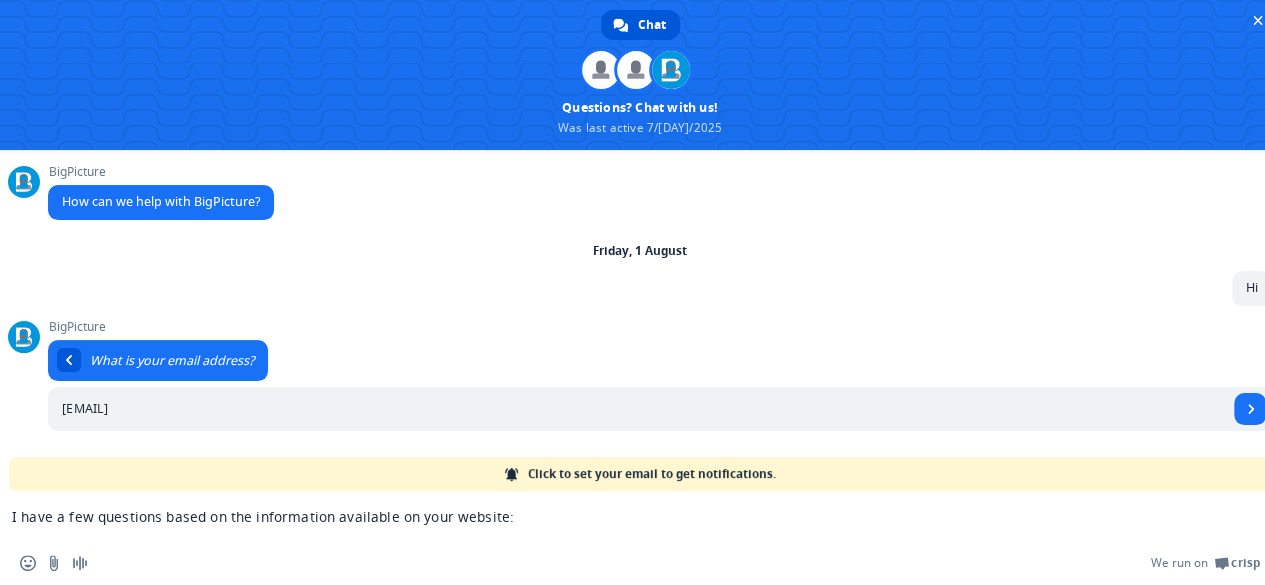 scroll, scrollTop: 165, scrollLeft: 0, axis: vertical 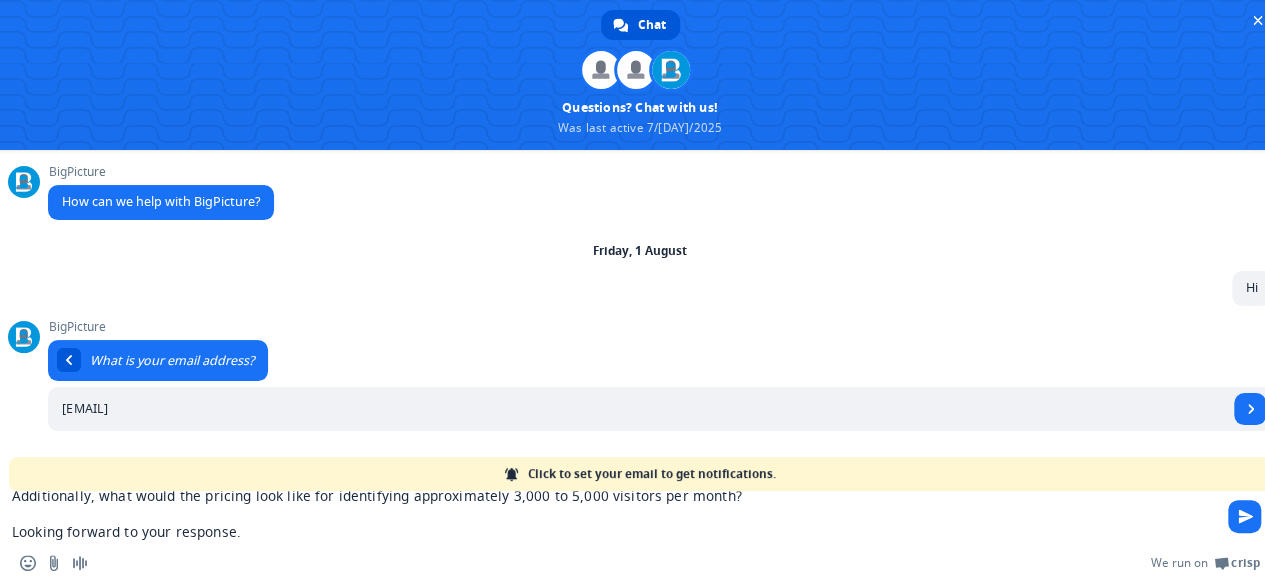 type 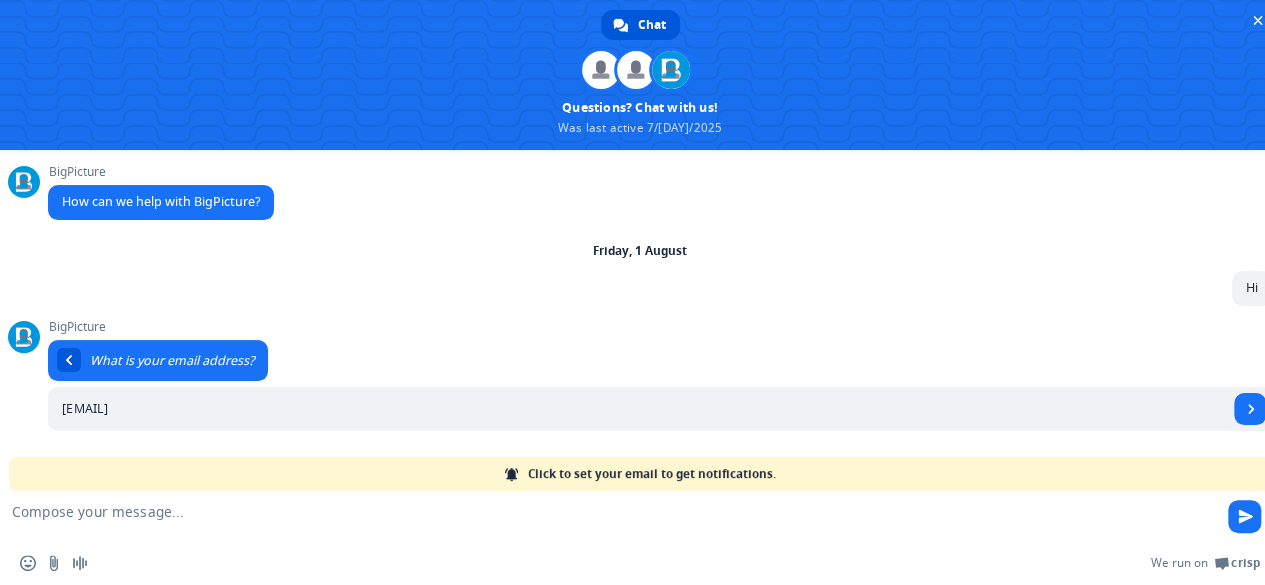 scroll, scrollTop: 5, scrollLeft: 0, axis: vertical 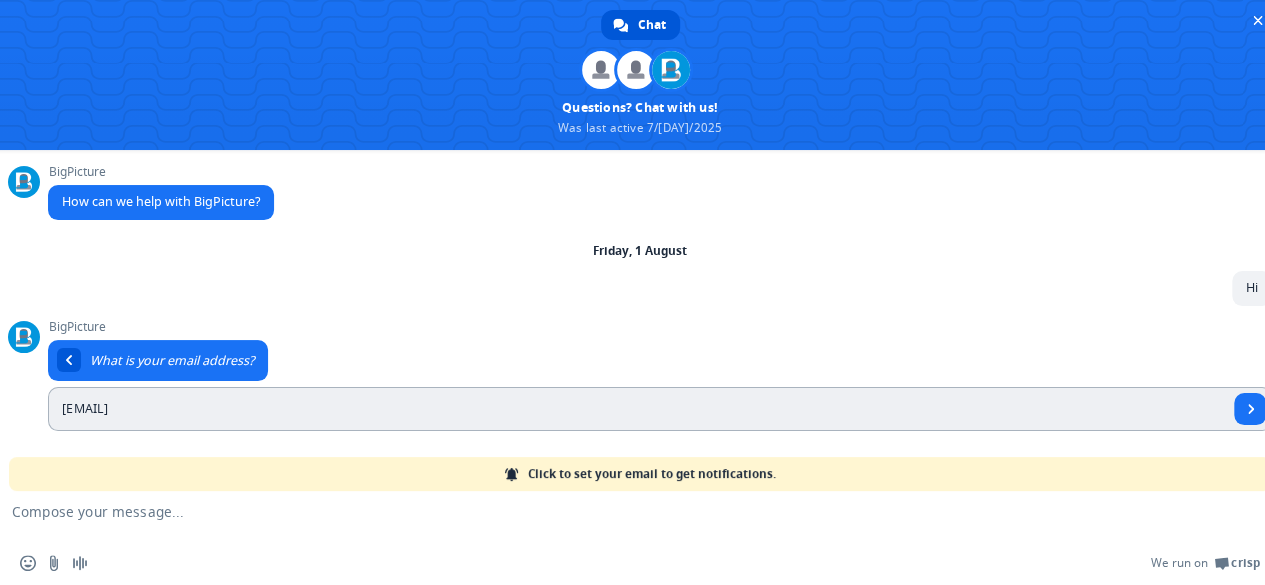 click on "sandeep.adla@sportsplus.ai" at bounding box center [638, 409] 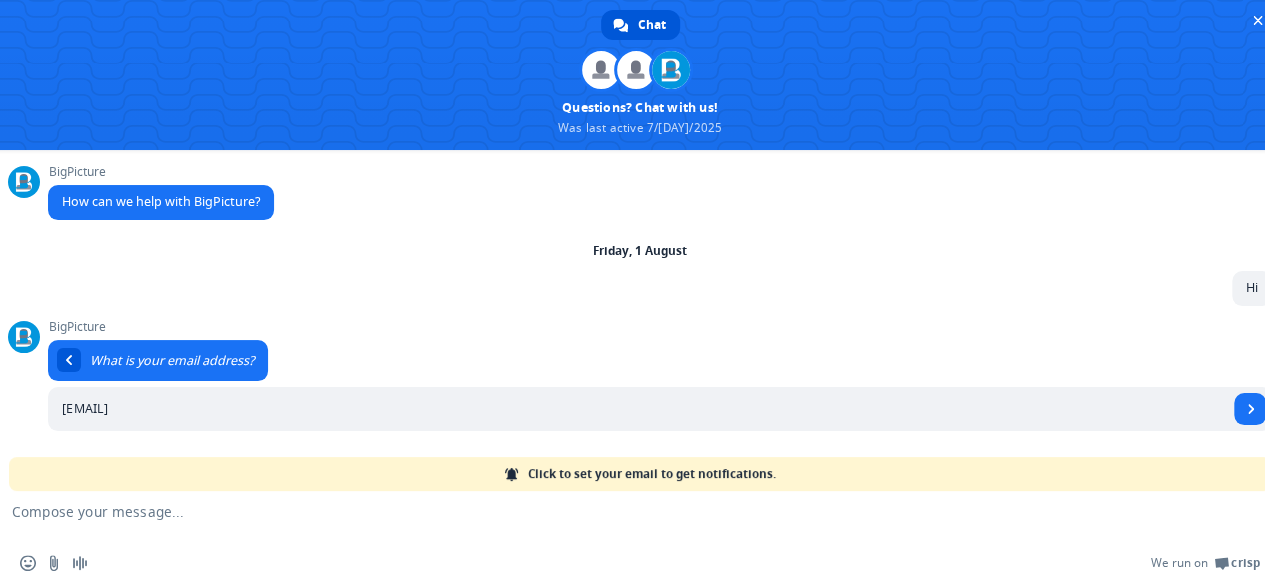 type on "sandeep.adla@sportsplus.ai" 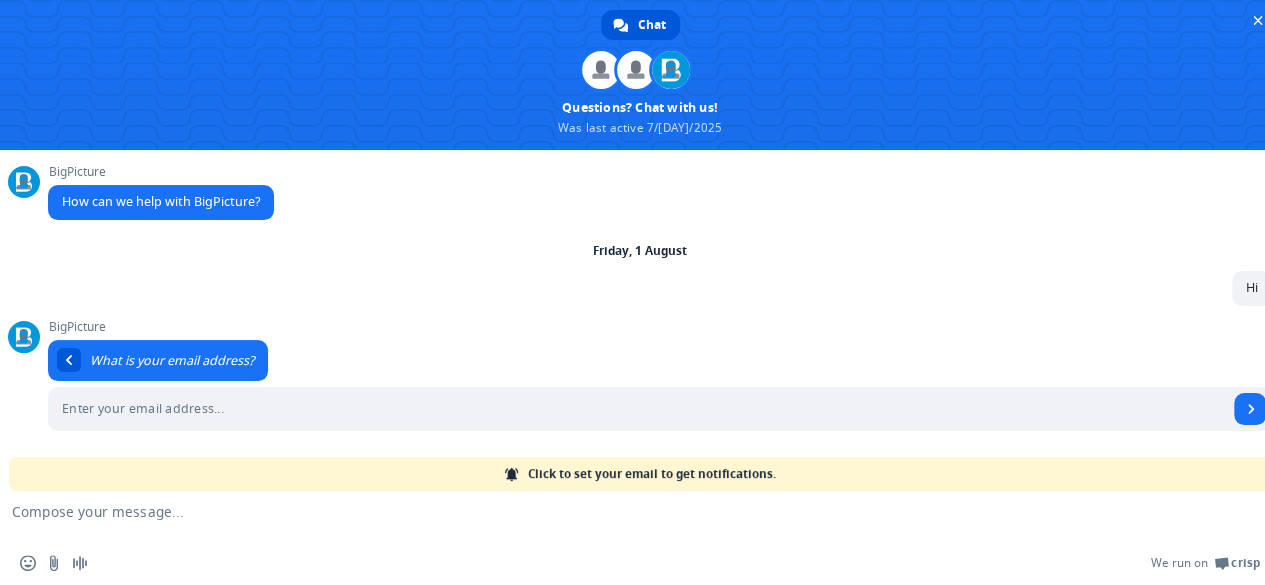 paste on "sandeep.adla@sportsplus.ai" 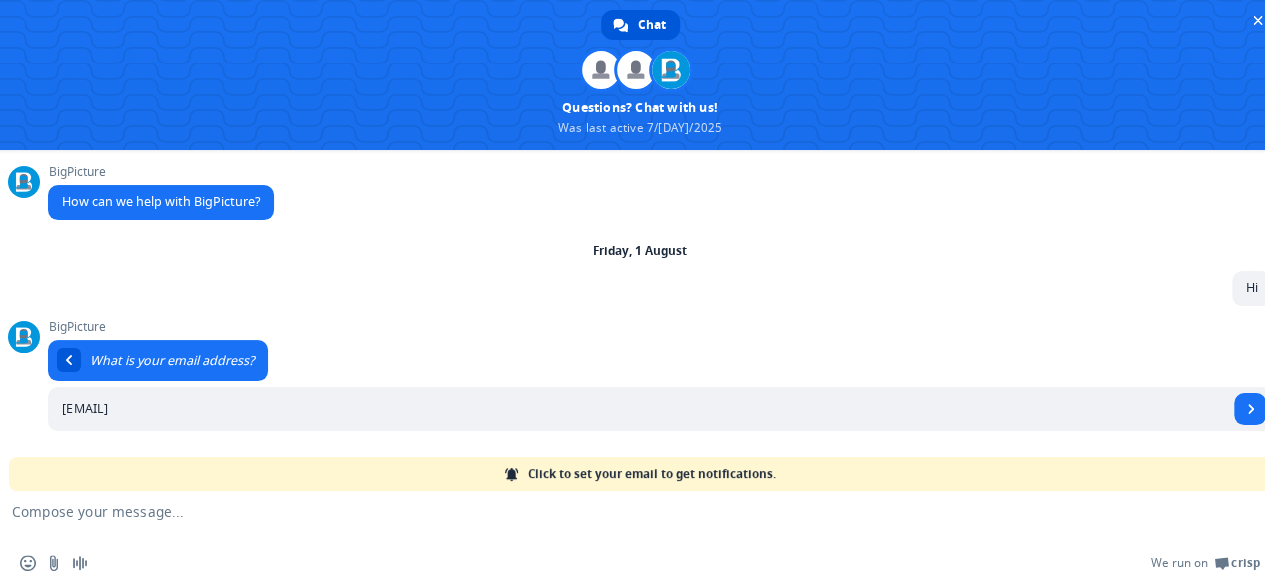 click at bounding box center [616, 516] 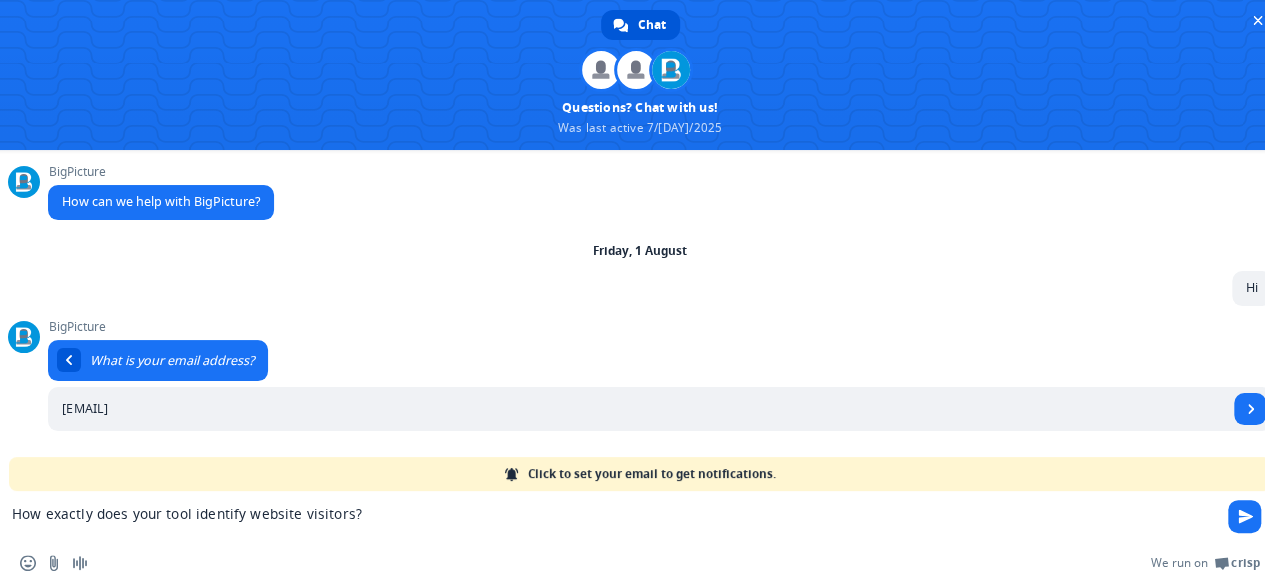 scroll, scrollTop: 57, scrollLeft: 0, axis: vertical 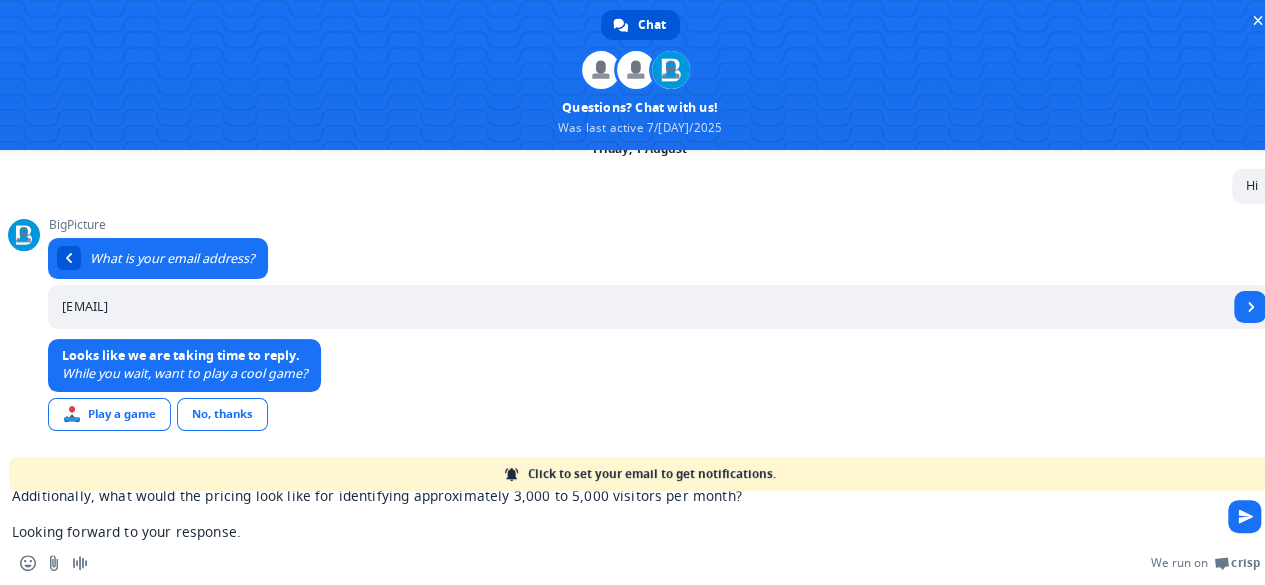 type 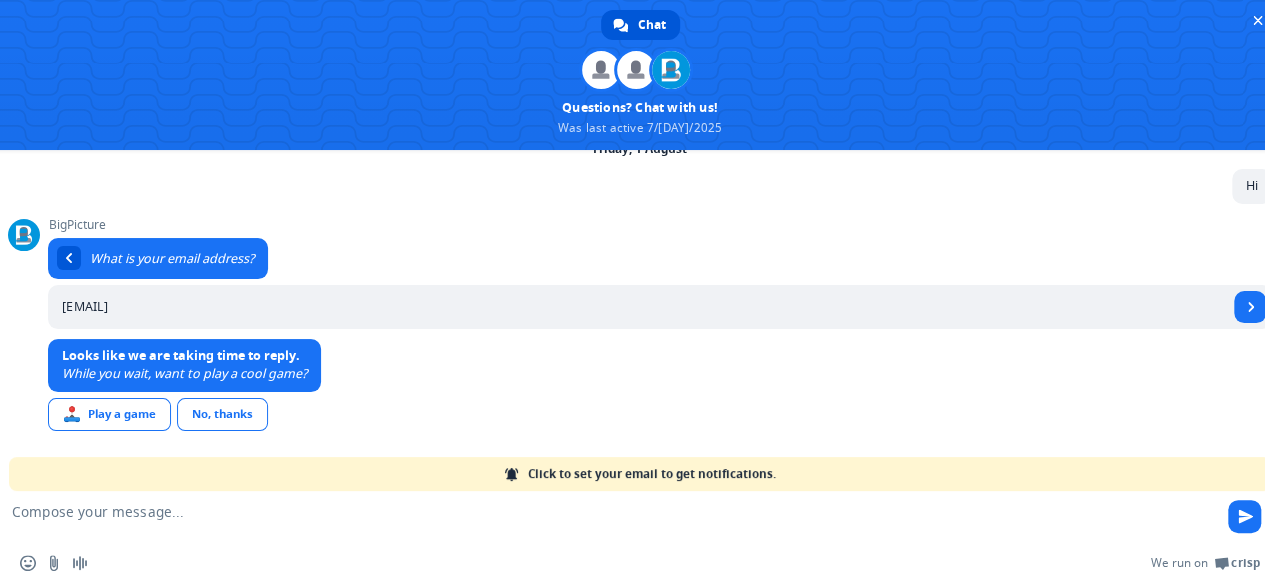 scroll, scrollTop: 5, scrollLeft: 0, axis: vertical 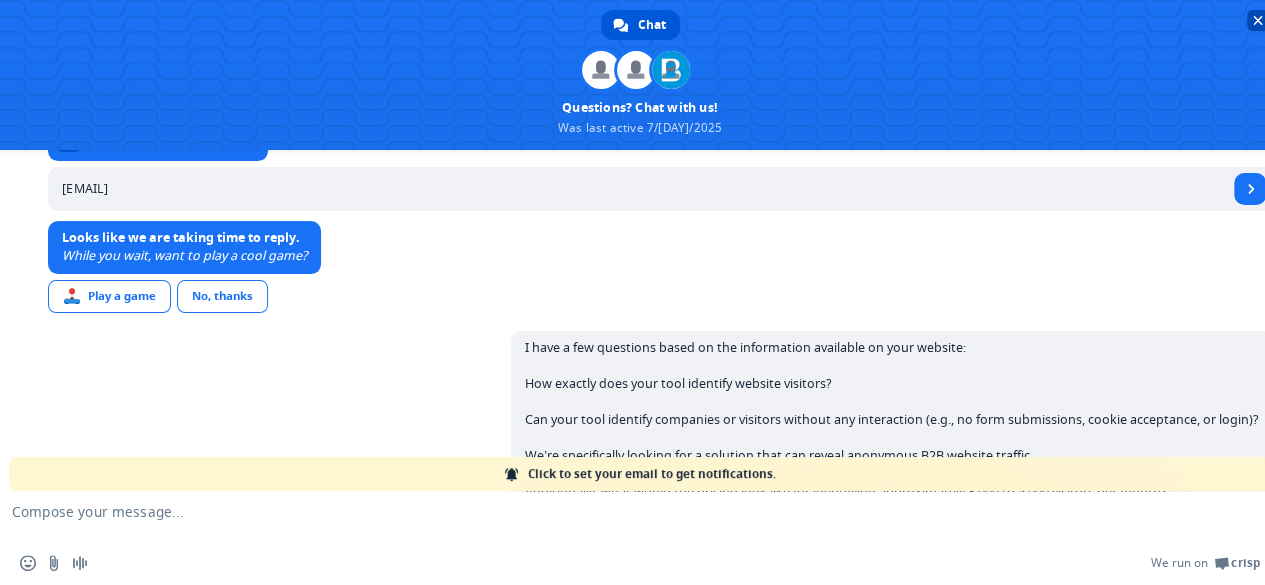 click at bounding box center [1258, 20] 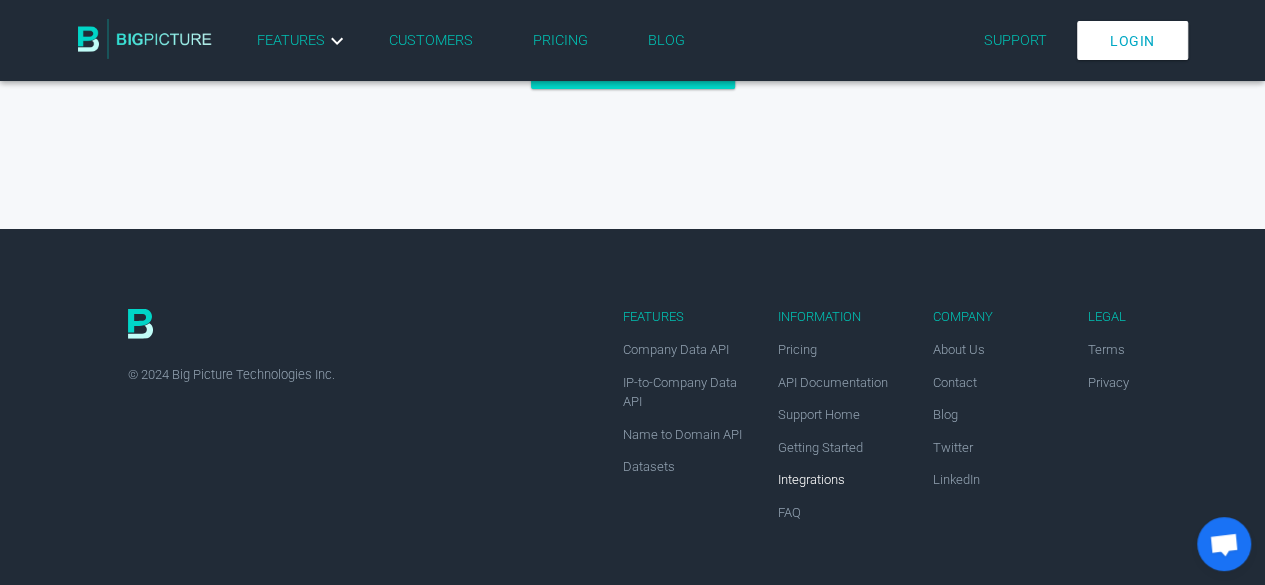 scroll, scrollTop: 2791, scrollLeft: 0, axis: vertical 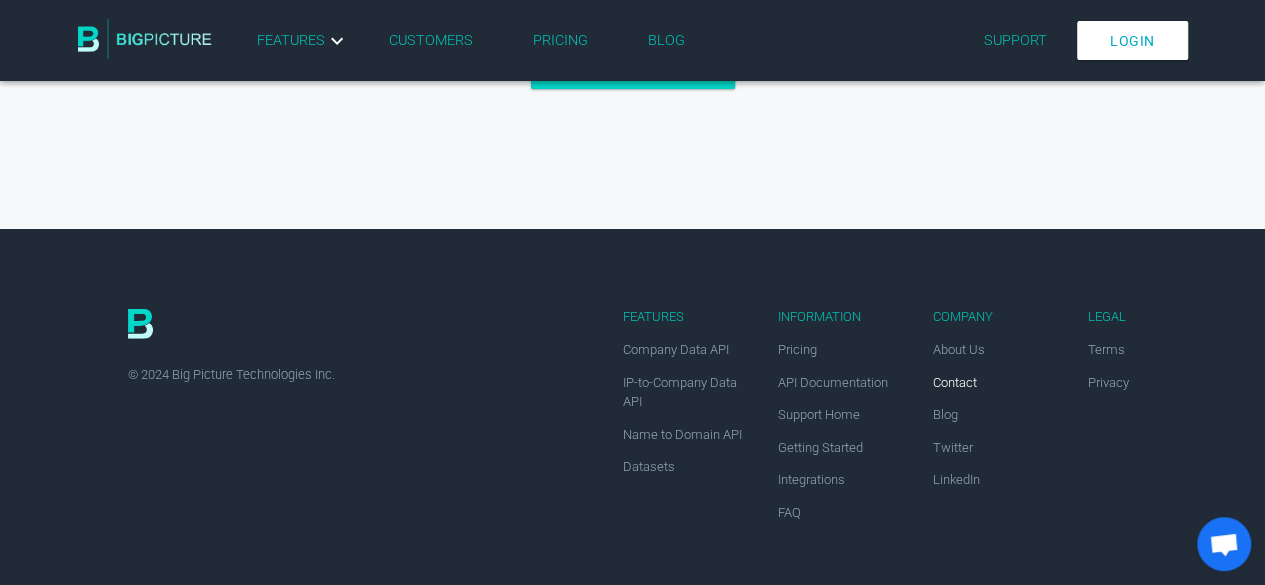 click on "Contact" at bounding box center [955, 382] 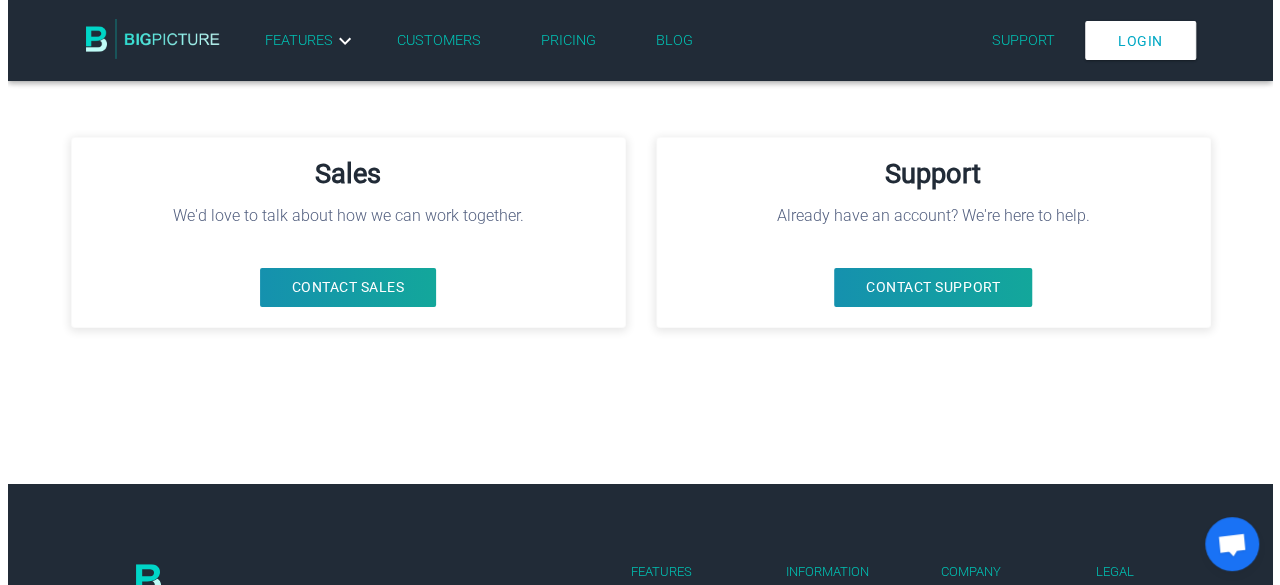 scroll, scrollTop: 300, scrollLeft: 0, axis: vertical 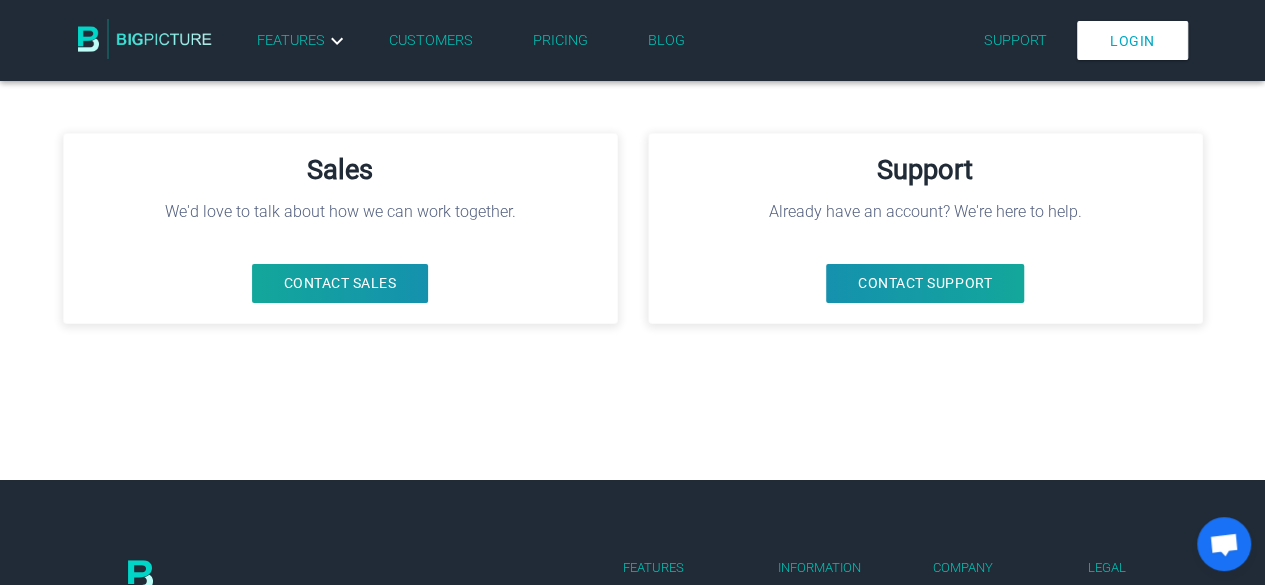 click on "Contact Sales" at bounding box center (340, 283) 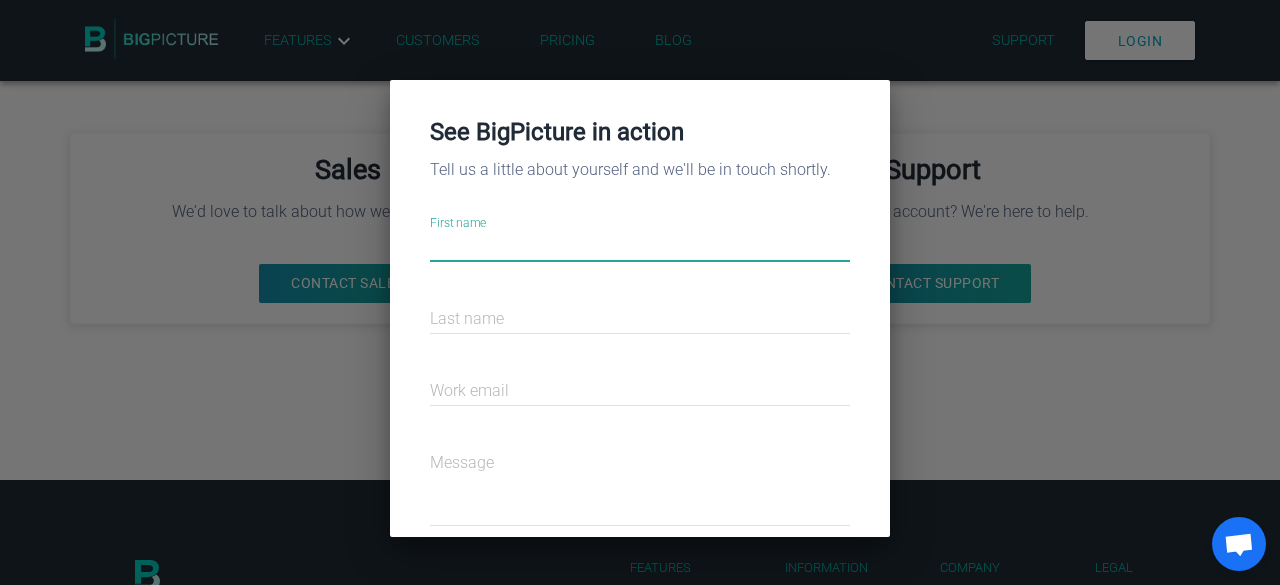 scroll, scrollTop: 0, scrollLeft: 0, axis: both 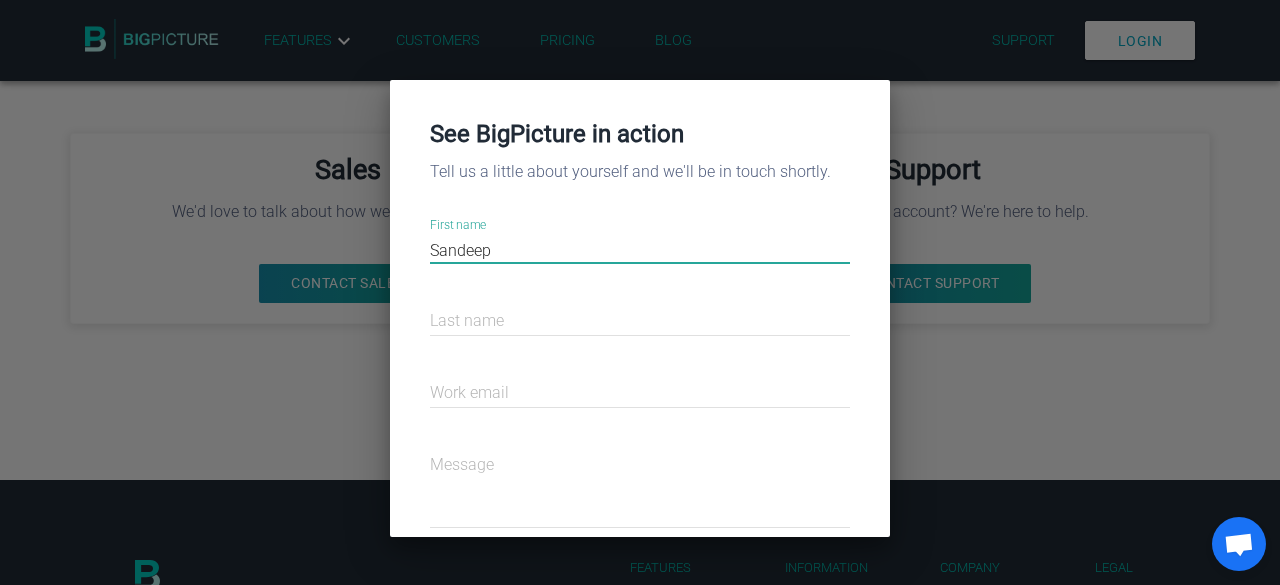 type on "Sandeep" 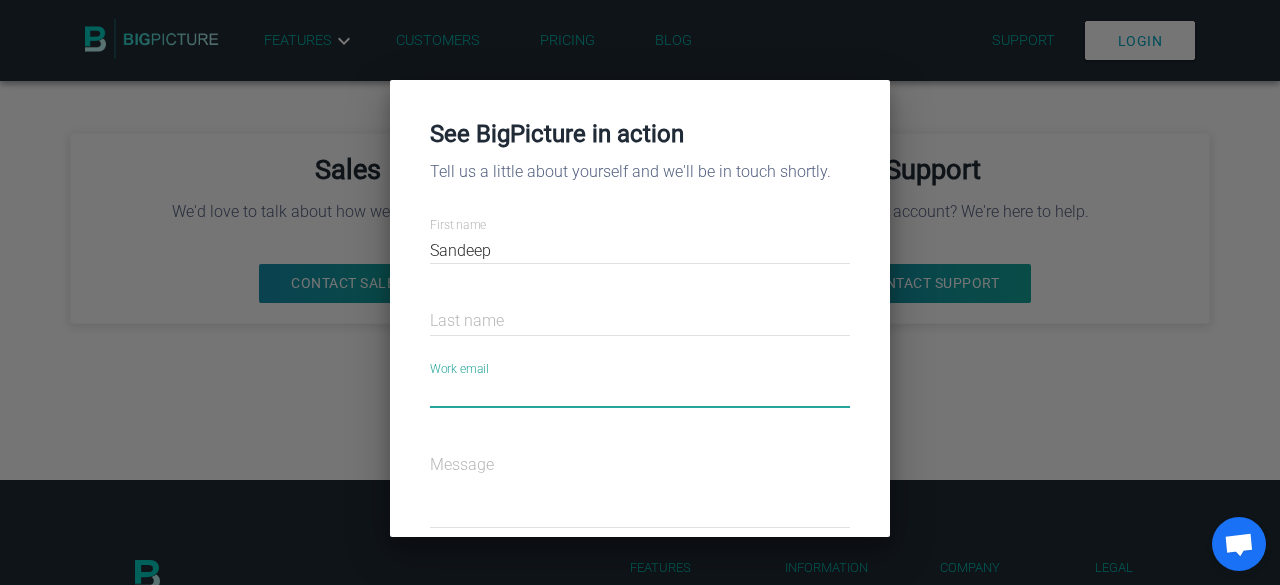 paste on "sandeep.adla@sportsplus.ai" 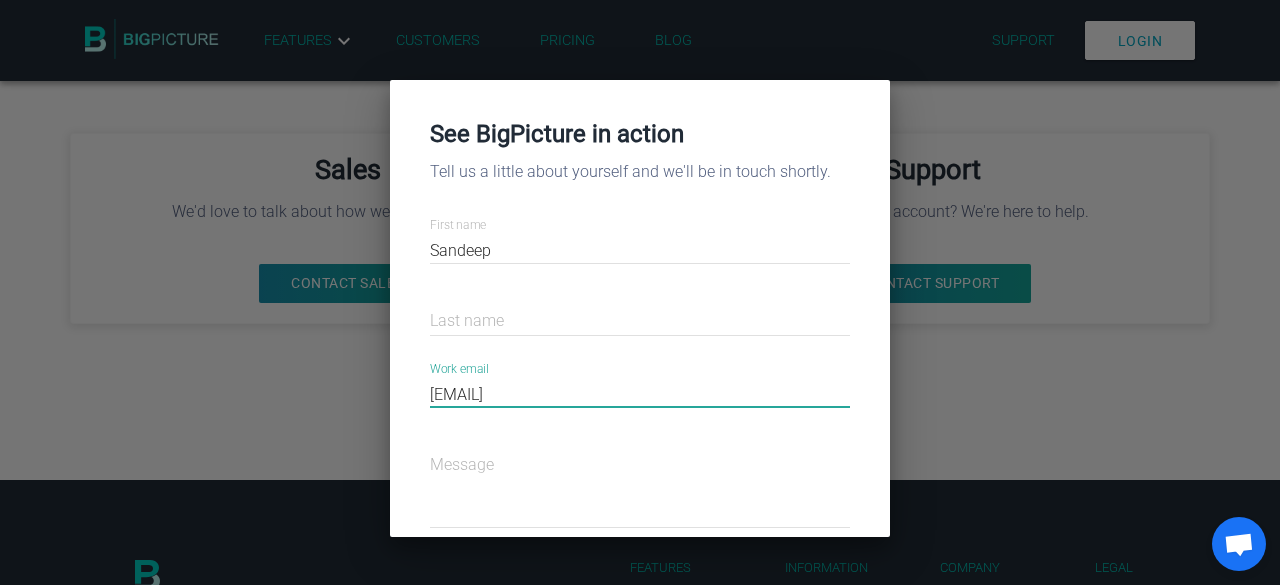 type on "sandeep.adla@sportsplus.ai" 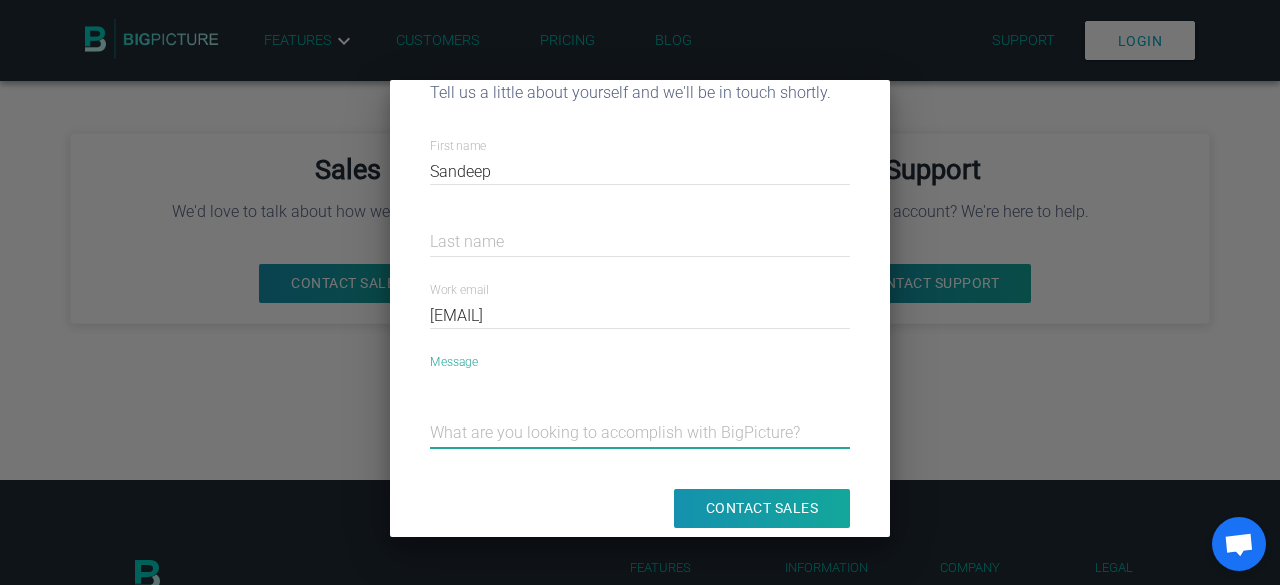 scroll, scrollTop: 110, scrollLeft: 0, axis: vertical 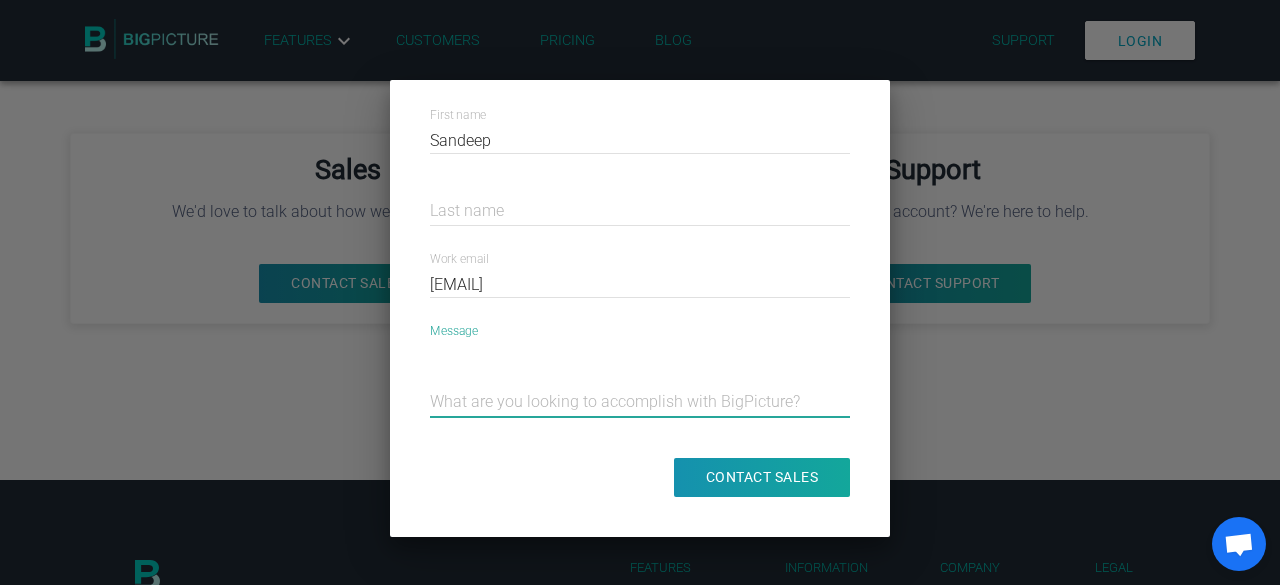 click at bounding box center [1239, 546] 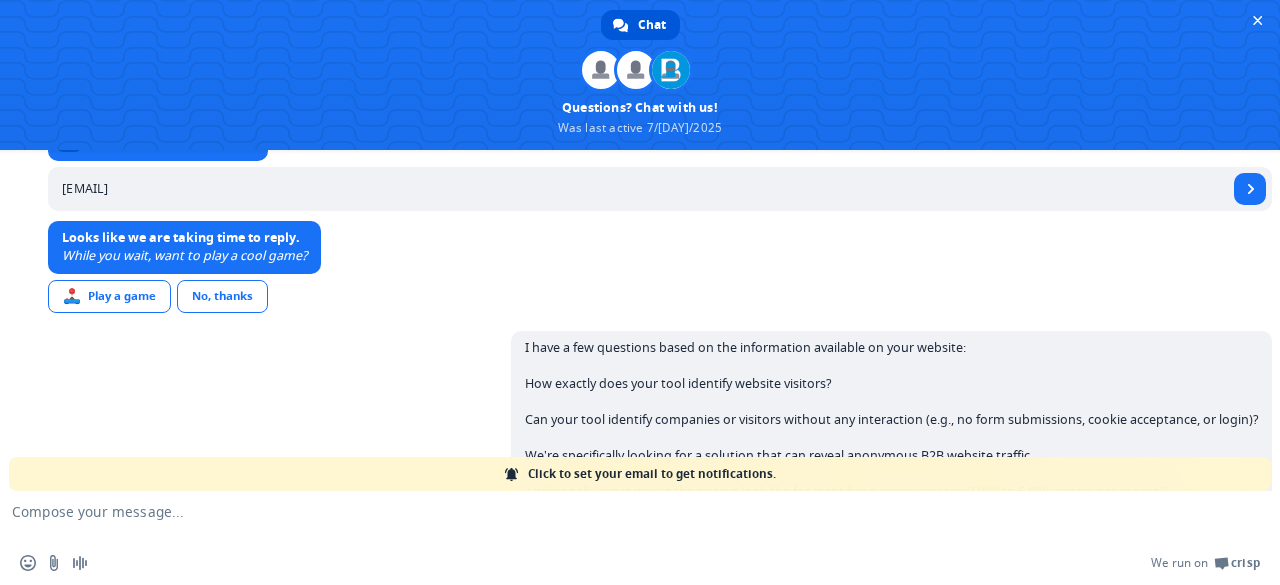 scroll, scrollTop: 340, scrollLeft: 0, axis: vertical 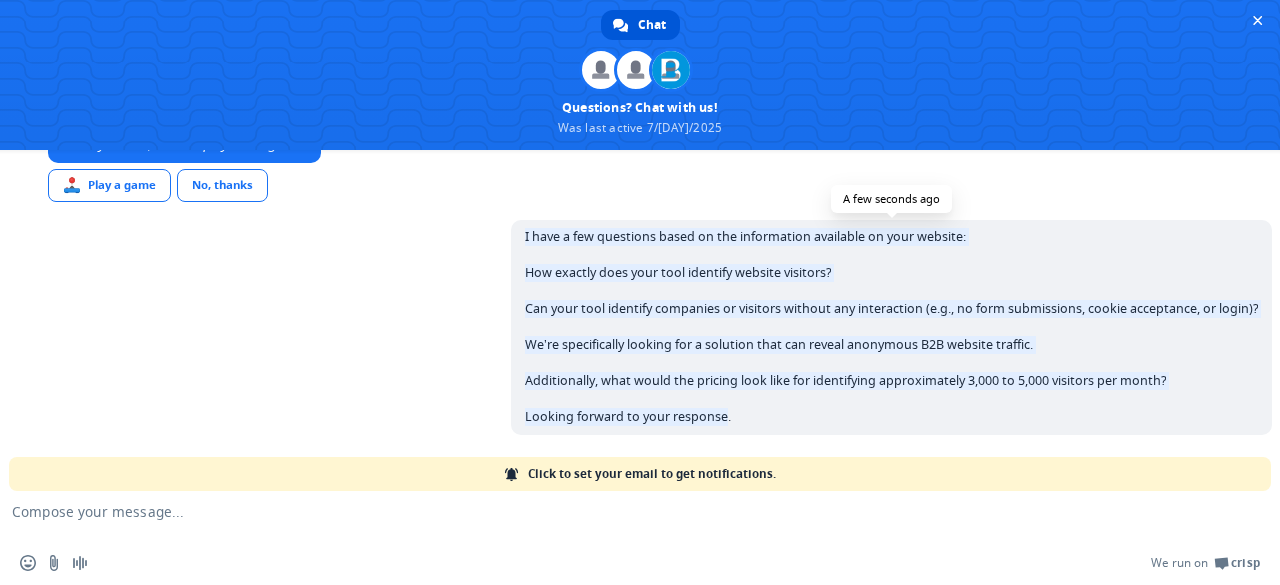 drag, startPoint x: 712, startPoint y: 421, endPoint x: 505, endPoint y: 225, distance: 285.07016 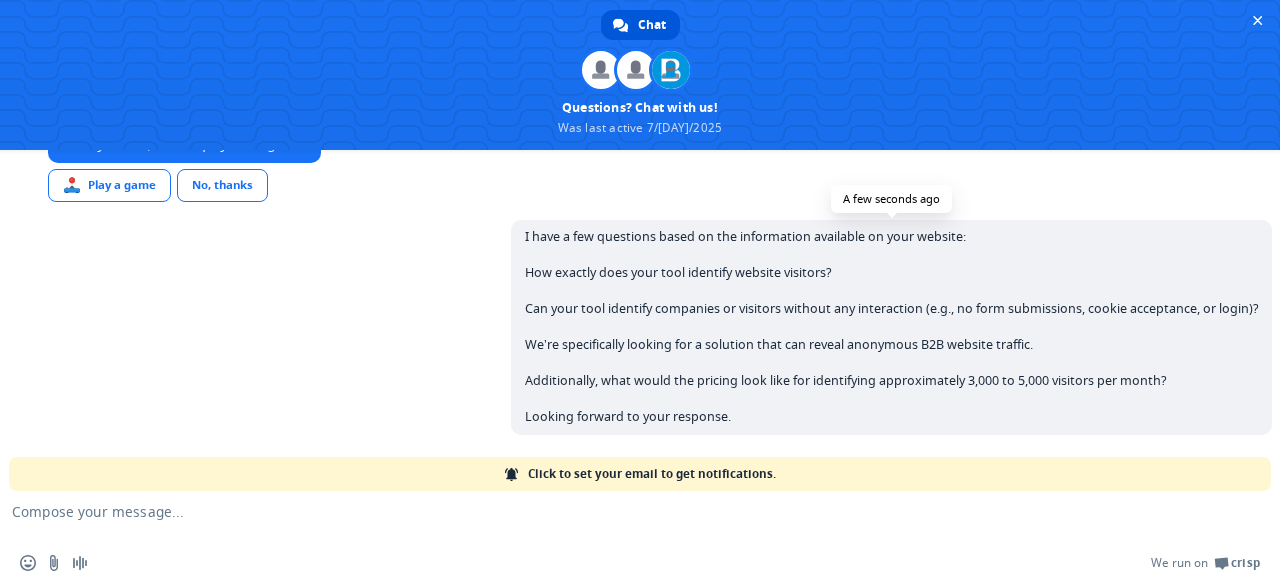 click on "I have a few questions based on the information available on your website: How exactly does your tool identify website visitors? Can your tool identify companies or visitors without any interaction (e.g., no form submissions, cookie acceptance, or login)? We’re specifically looking for a solution that can reveal anonymous B2B website traffic. Additionally, what would the pricing look like for identifying approximately 3,000 to 5,000 visitors per month? Looking forward to your response." at bounding box center [891, 327] 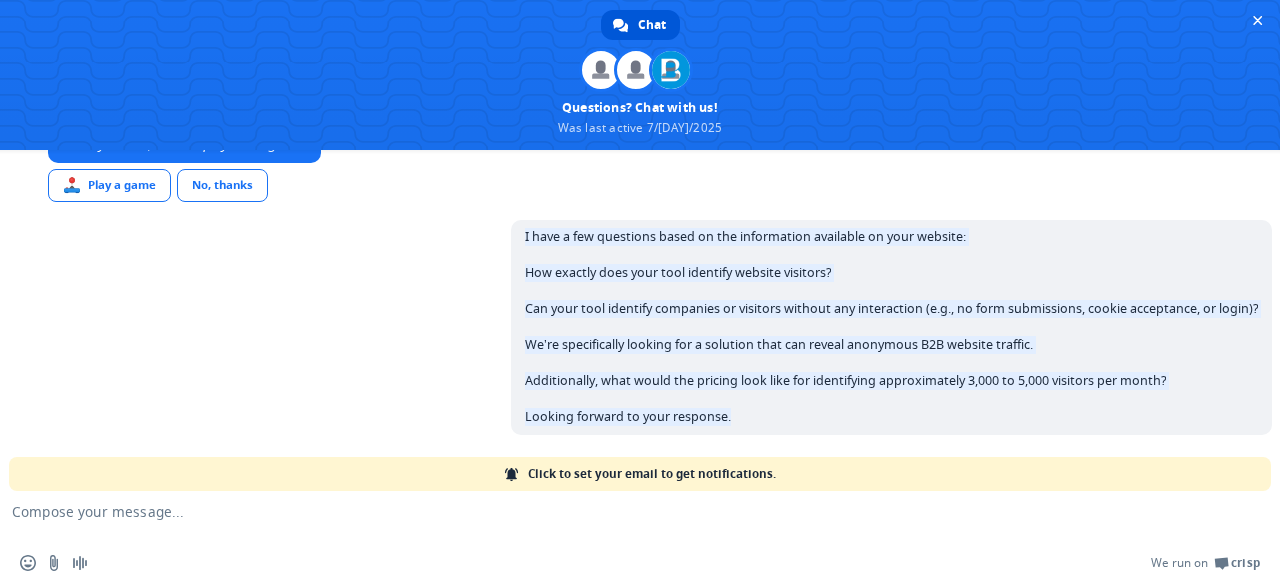 drag, startPoint x: 694, startPoint y: 394, endPoint x: 472, endPoint y: 213, distance: 286.435 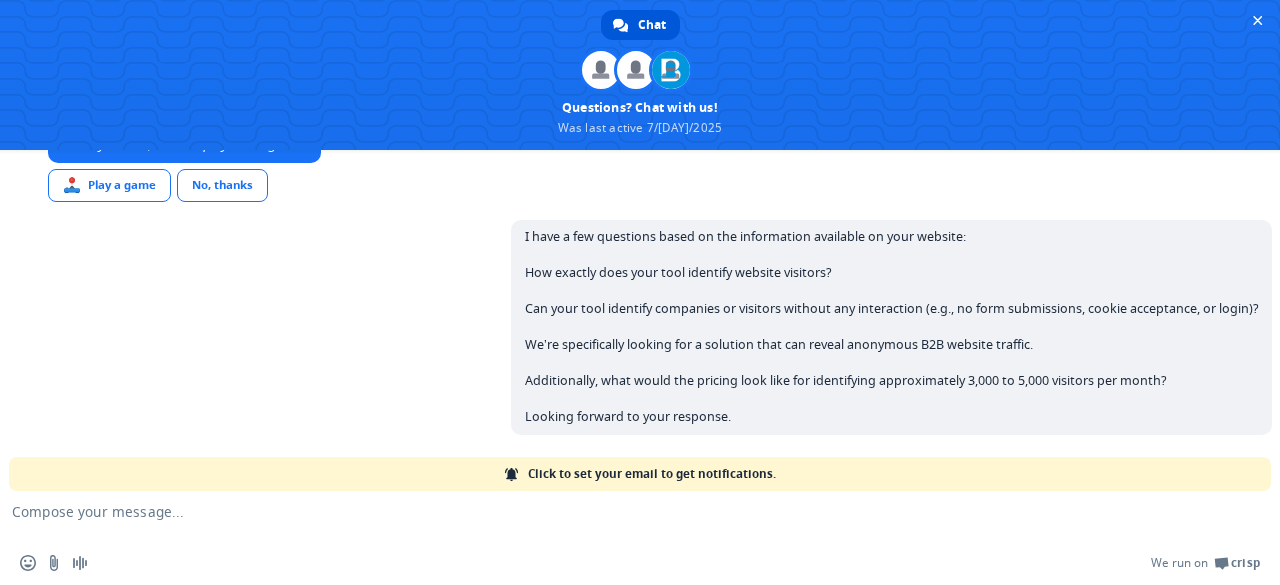 scroll, scrollTop: 89, scrollLeft: 0, axis: vertical 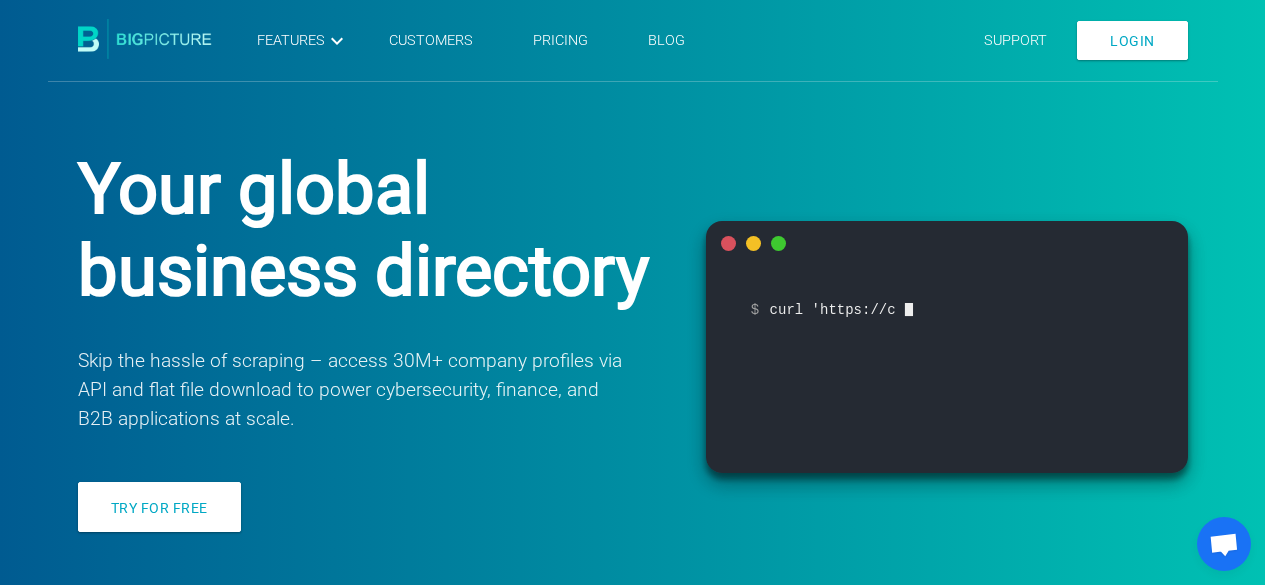 type on "Hi" 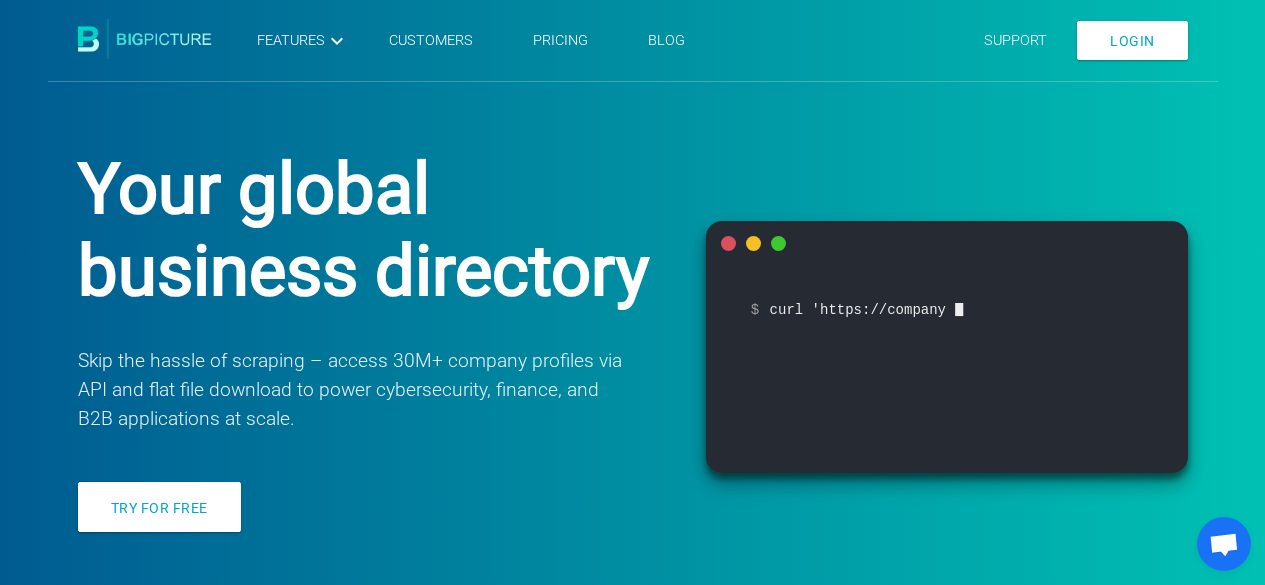 type on "Hi" 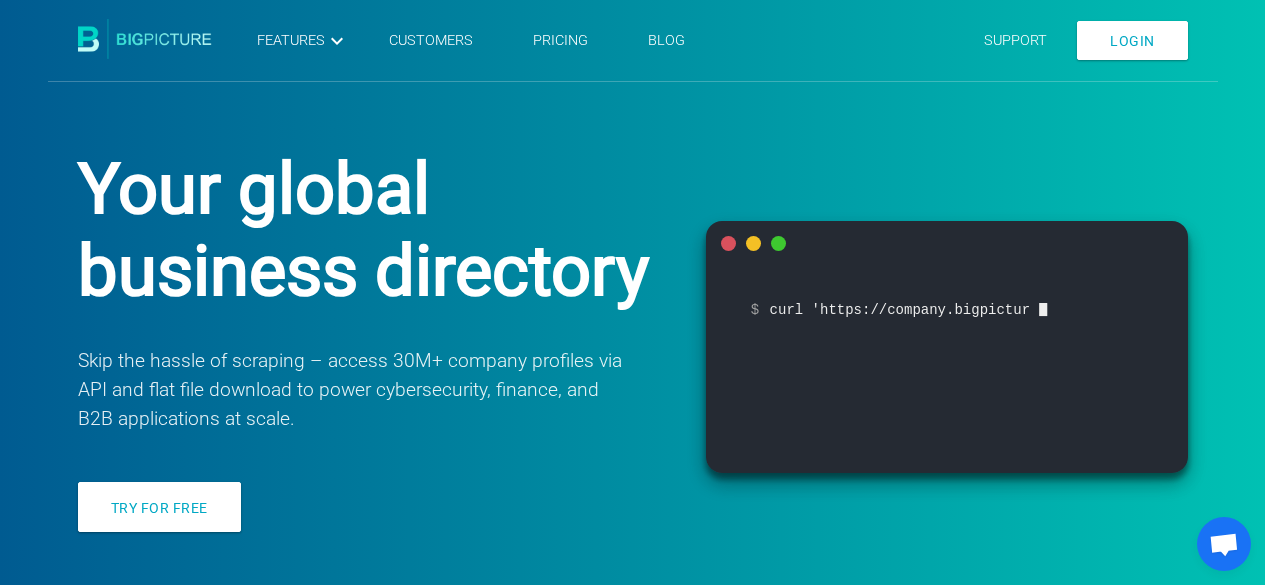 scroll, scrollTop: 0, scrollLeft: 0, axis: both 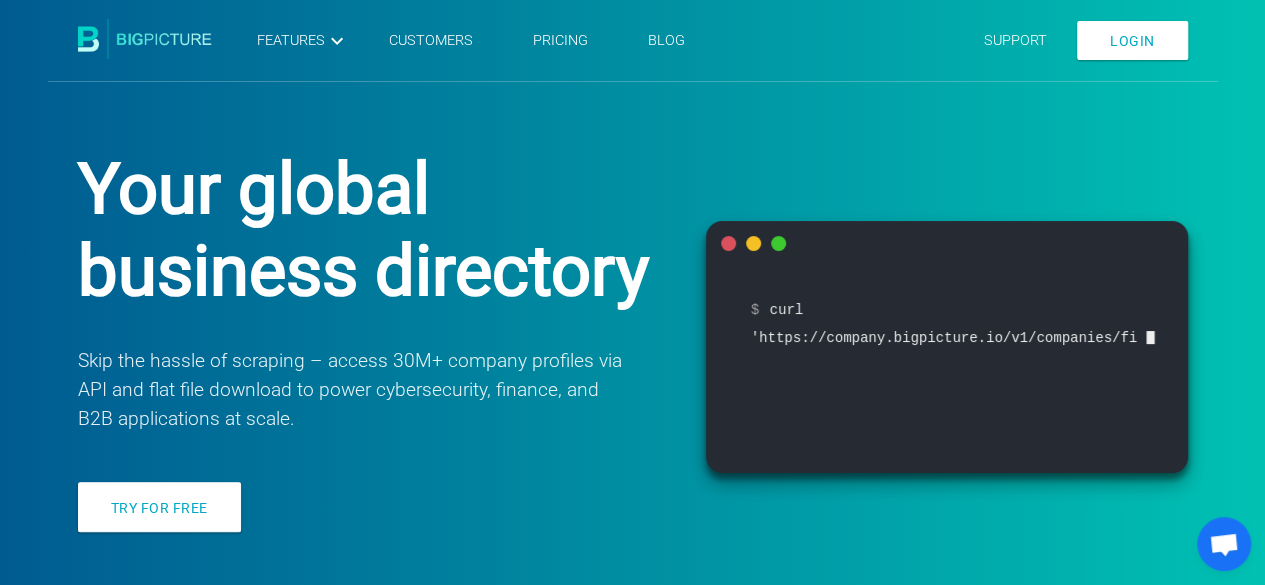 type on "Hi" 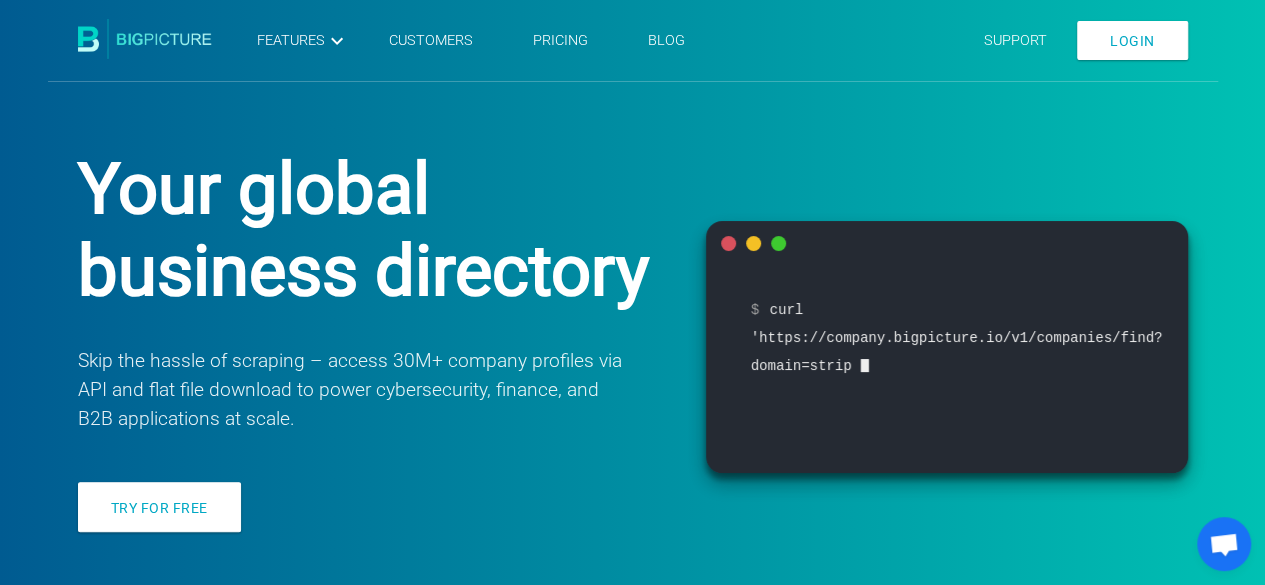 type on "I have a few questions based on the information available on your website:
How exactly does your tool identify website visitors?
Can your tool identify companies or visitors without any interaction (e.g., no form submissions, cookie acceptance, or login)?
We’re specifically looking for a solution that can reveal anonymous B2B website traffic.
Additionally, what would the pricing look like for identifying approximately 3,000 to 5,000 visitors per month?
Looking forward to your response." 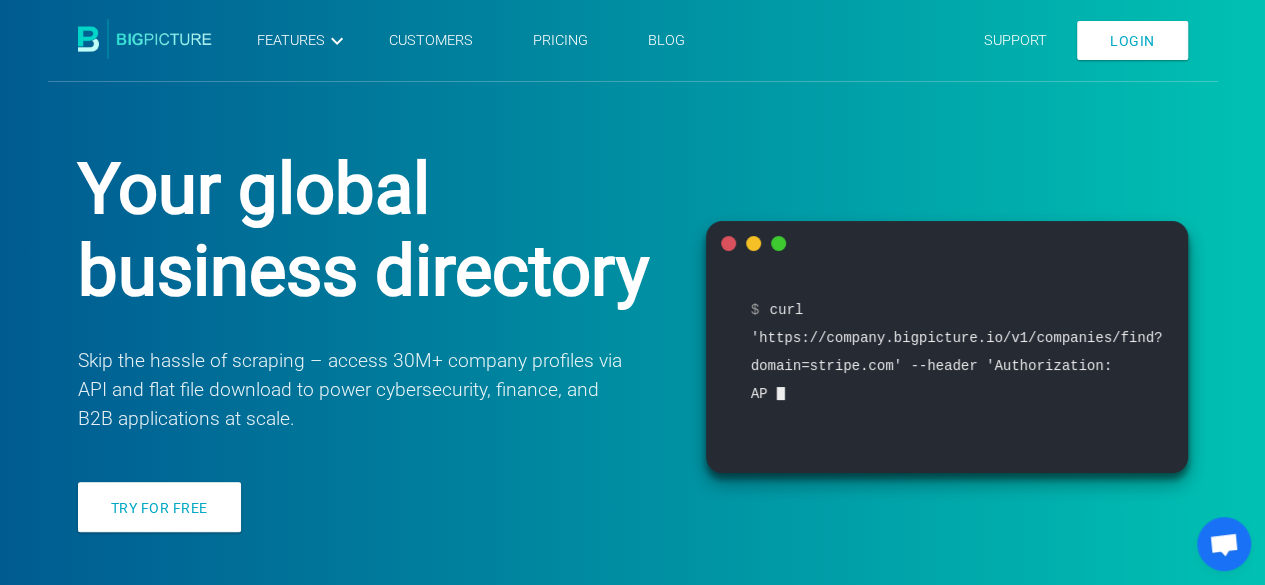 type on "I have a few questions based on the information available on your website:
How exactly does your tool identify website visitors?
Can your tool identify companies or visitors without any interaction (e.g., no form submissions, cookie acceptance, or login)?
We’re specifically looking for a solution that can reveal anonymous B2B website traffic.
Additionally, what would the pricing look like for identifying approximately 3,000 to 5,000 visitors per month?
Looking forward to your response." 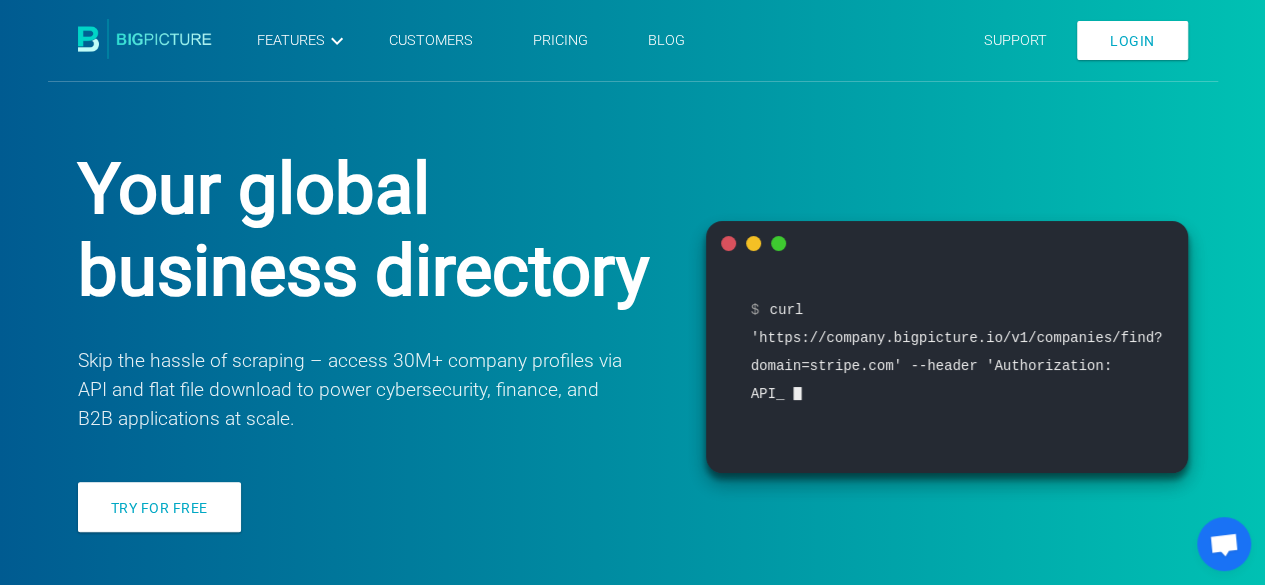 type 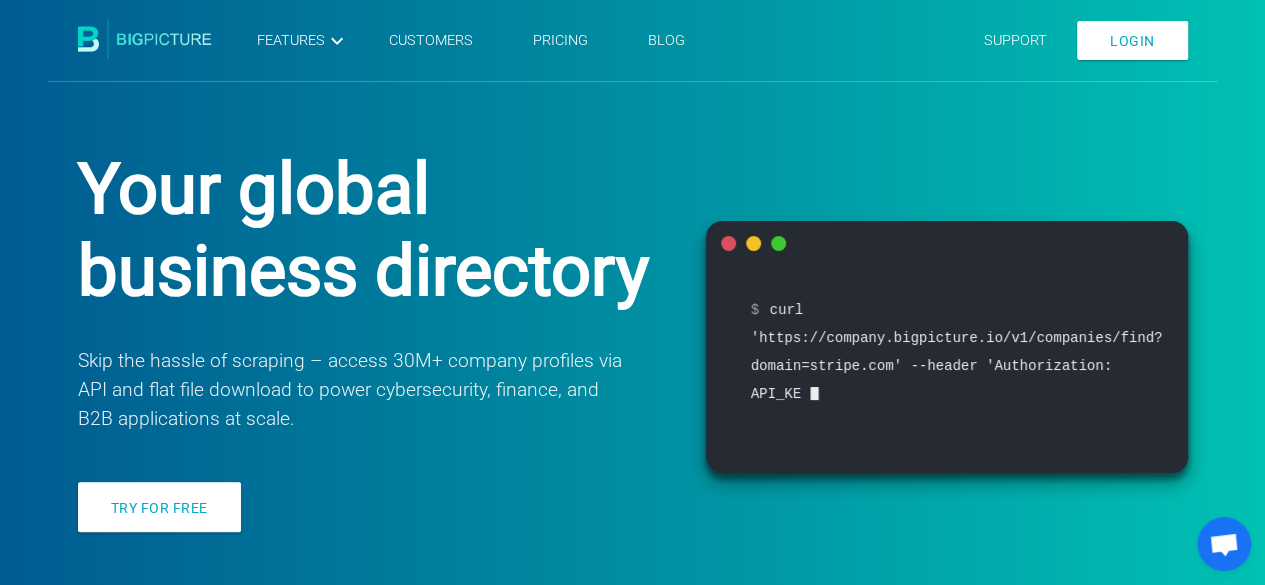 scroll, scrollTop: 368, scrollLeft: 0, axis: vertical 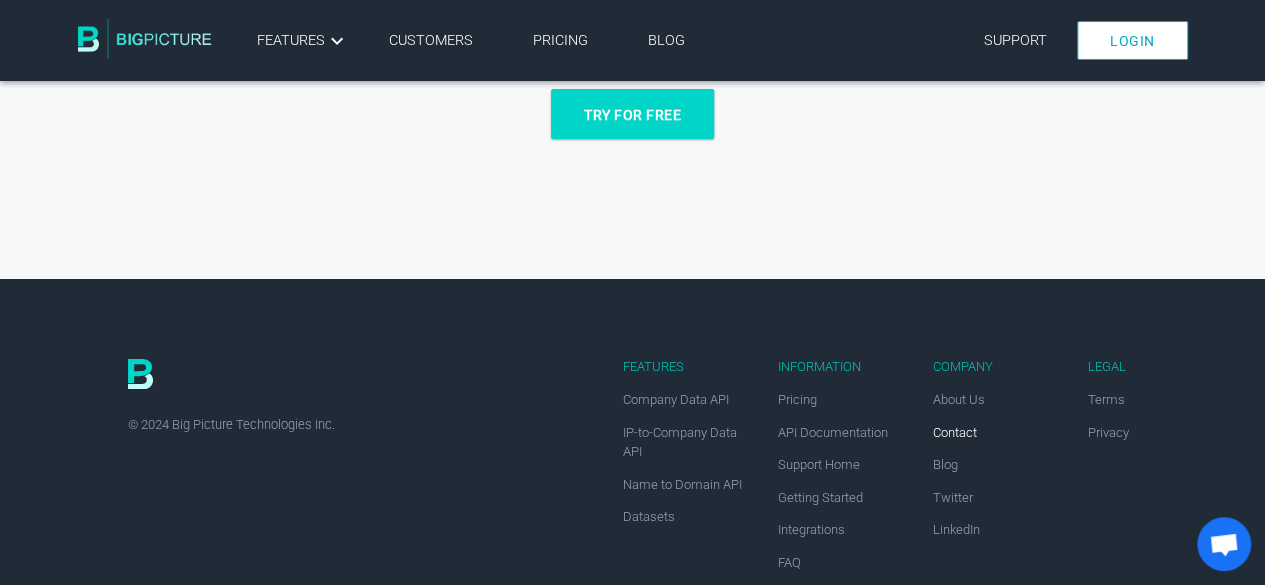 click on "Contact" at bounding box center [955, 432] 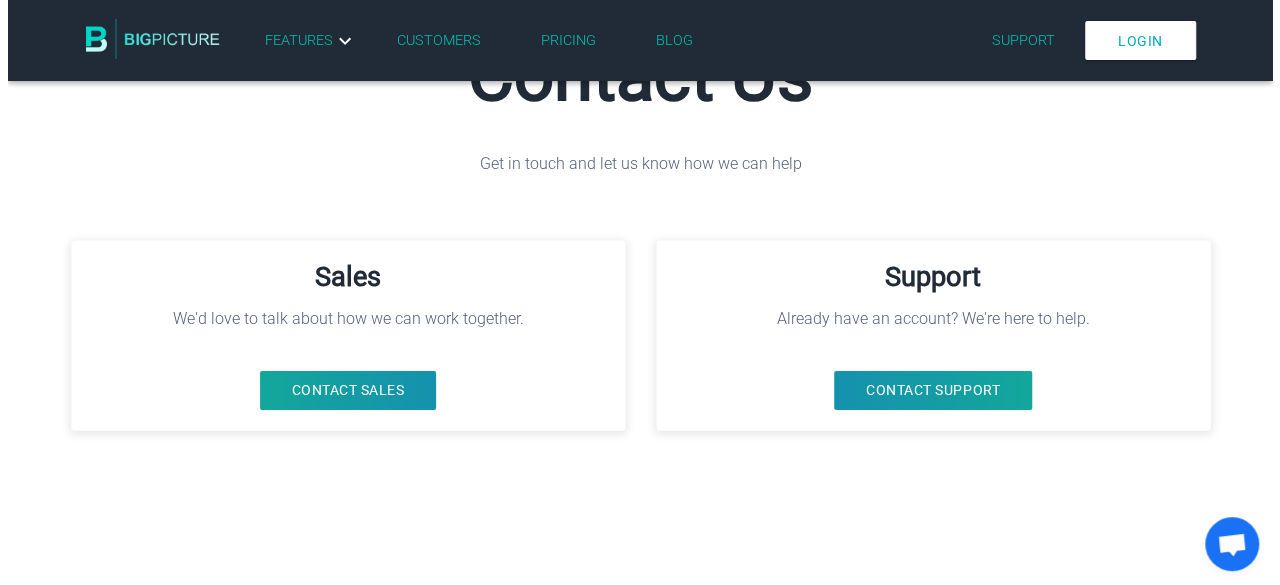 scroll, scrollTop: 200, scrollLeft: 0, axis: vertical 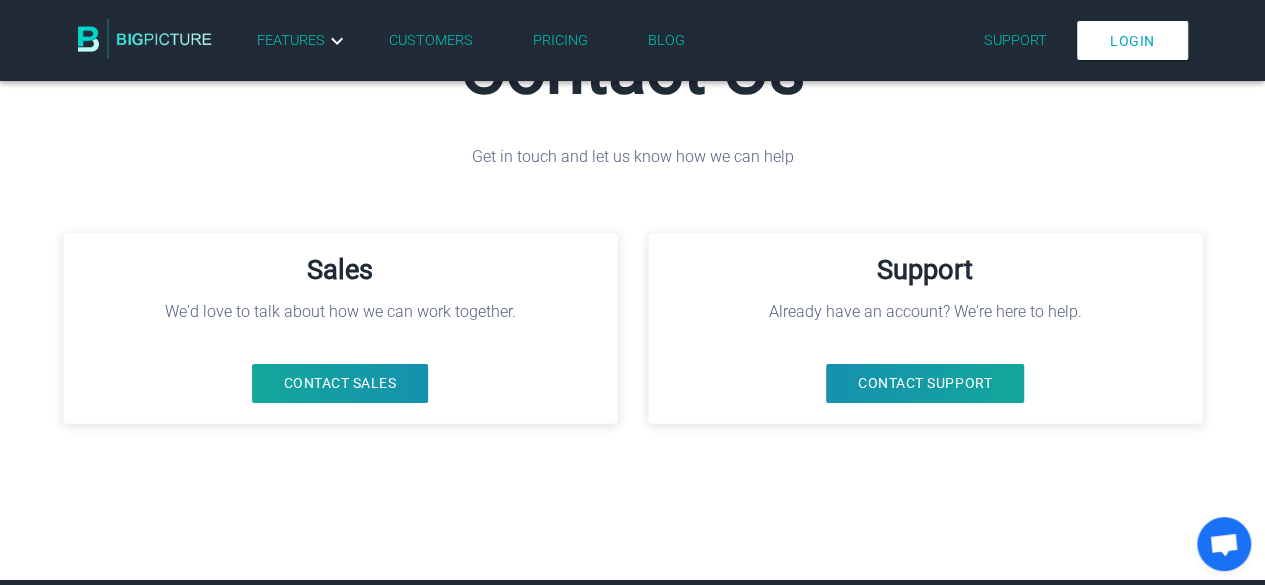 click on "Contact Sales" at bounding box center [340, 383] 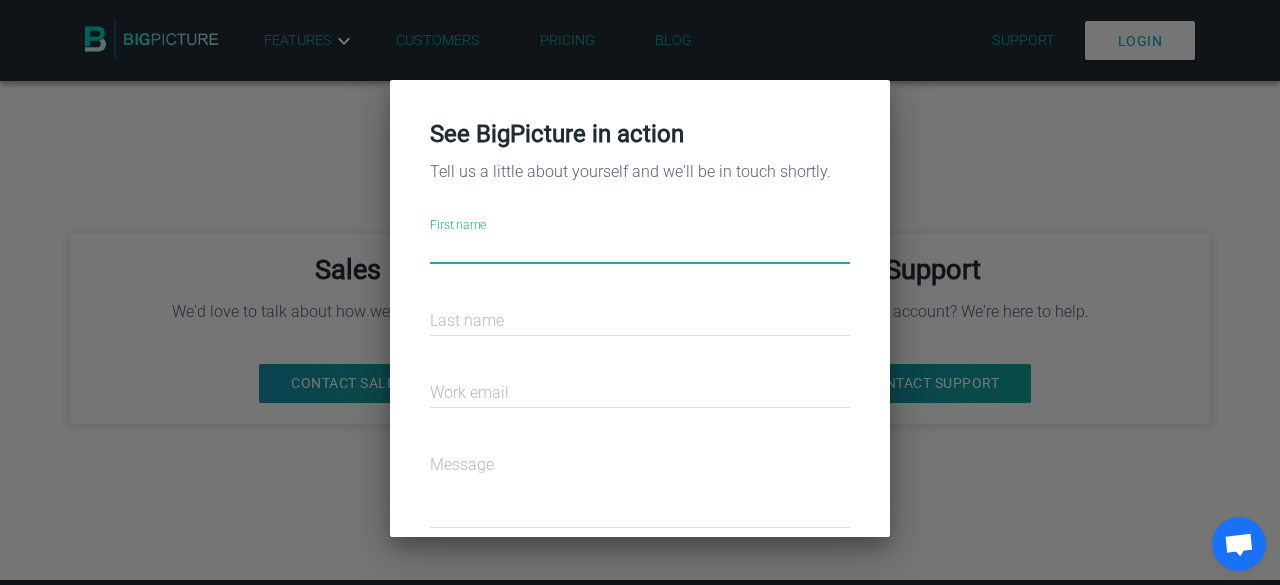click on "Message" at bounding box center (640, 488) 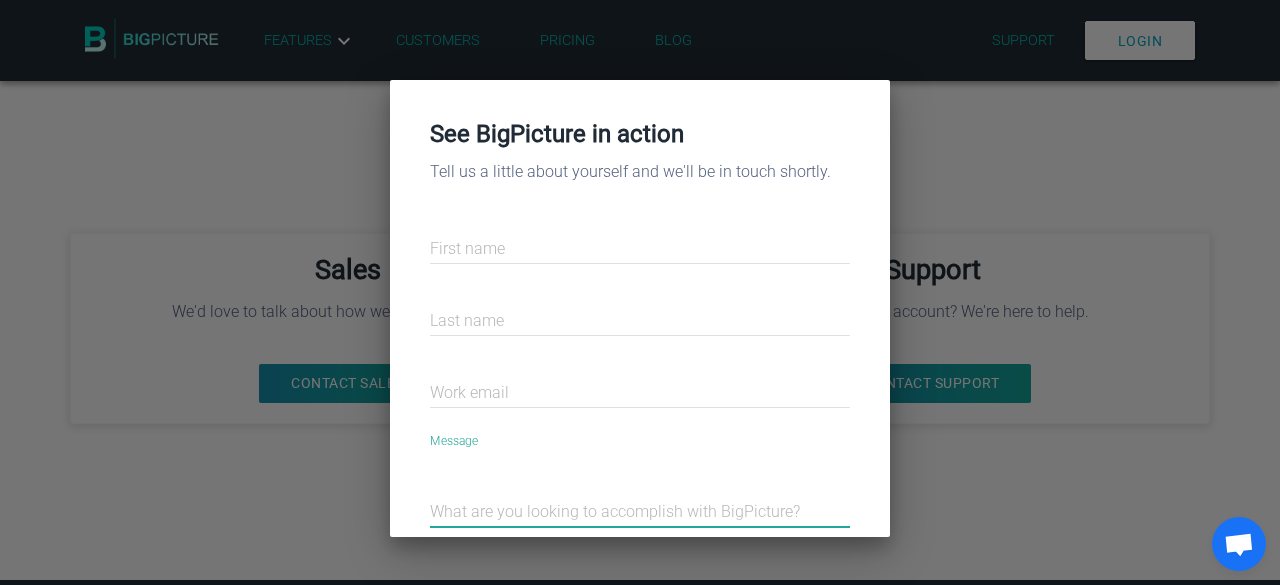 paste on "Hi,
I have a few questions based on the information available on your website:
How exactly does your tool identify website visitors?
Can your tool identify companies or visitors without any interaction (e.g., no form submissions, cookie acceptance, or login)?
We’re specifically looking for a solution that can reveal anonymous B2B website traffic.
Additionally, what would the pricing look like for identifying approximately 3,000 to 5,000 visitors per month?
Looking forward to your response." 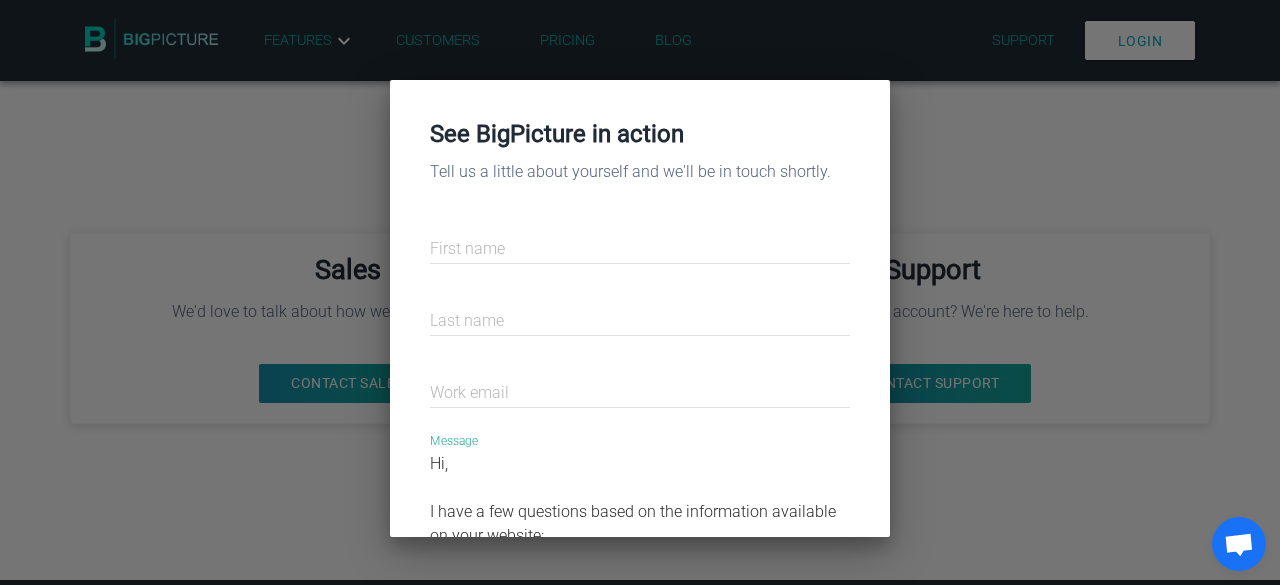 type on "Hi,
I have a few questions based on the information available on your website:
How exactly does your tool identify website visitors?
Can your tool identify companies or visitors without any interaction (e.g., no form submissions, cookie acceptance, or login)?
We’re specifically looking for a solution that can reveal anonymous B2B website traffic.
Additionally, what would the pricing look like for identifying approximately 3,000 to 5,000 visitors per month?
Looking forward to your response." 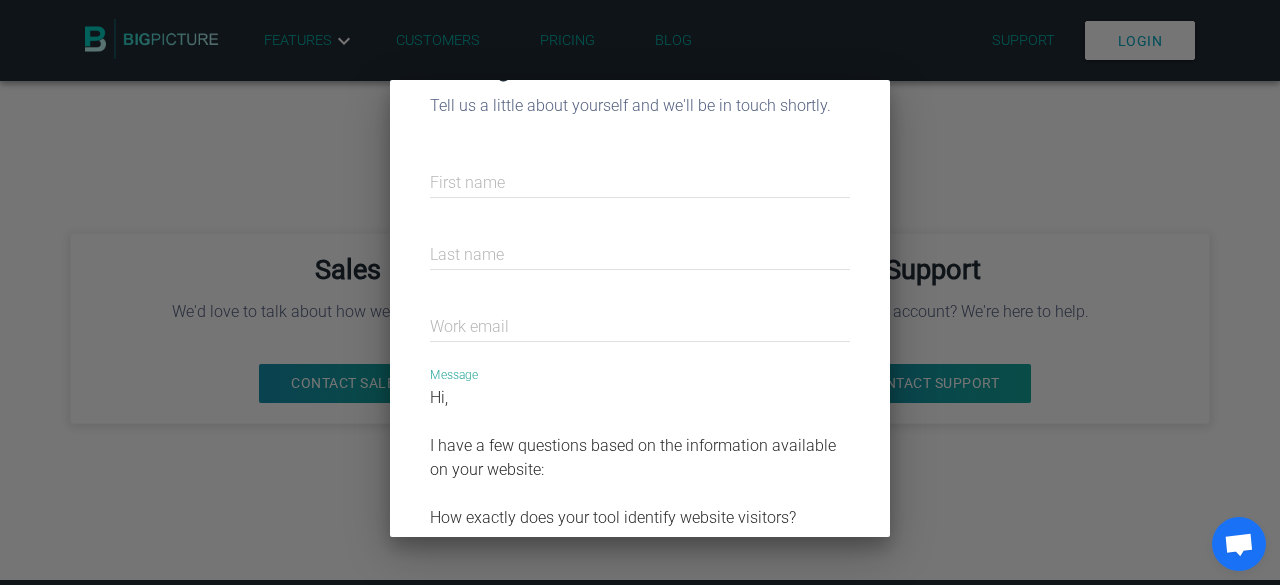 scroll, scrollTop: 0, scrollLeft: 0, axis: both 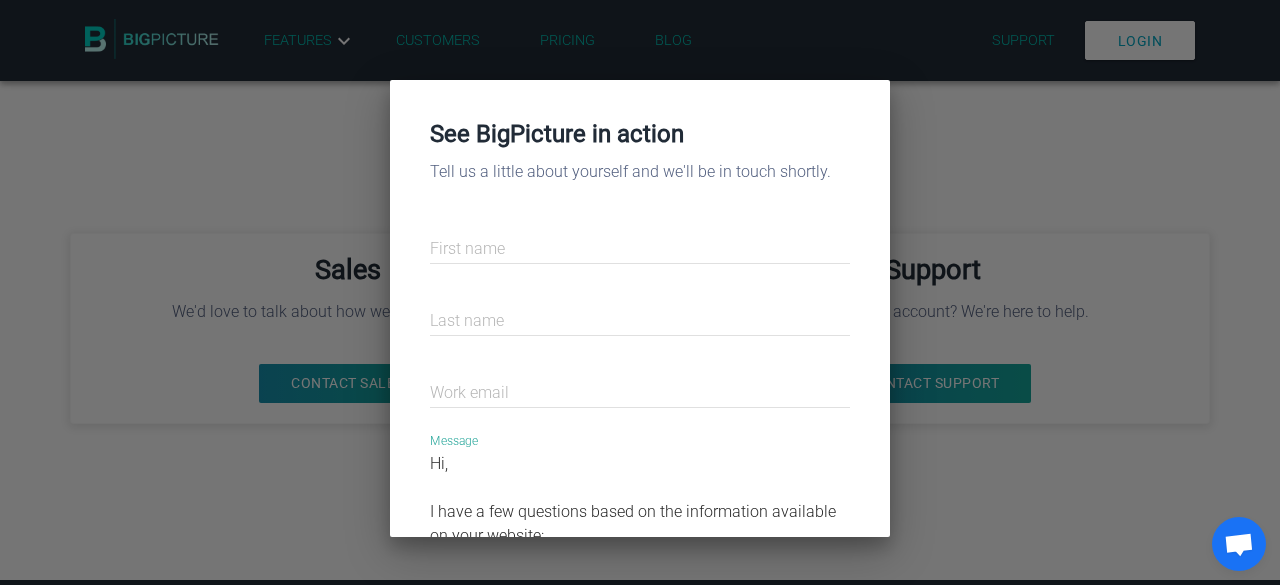 type on "Hi,
I have a few questions based on the information available on your website:
How exactly does your tool identify website visitors?
Can your tool identify companies or visitors without any interaction (e.g., no form submissions, cookie acceptance, or login)?
We’re specifically looking for a solution that can reveal anonymous B2B website traffic.
Additionally, what would the pricing look like for identifying approximately 3,000 to 5,000 visitors per month?
Looking forward to your response." 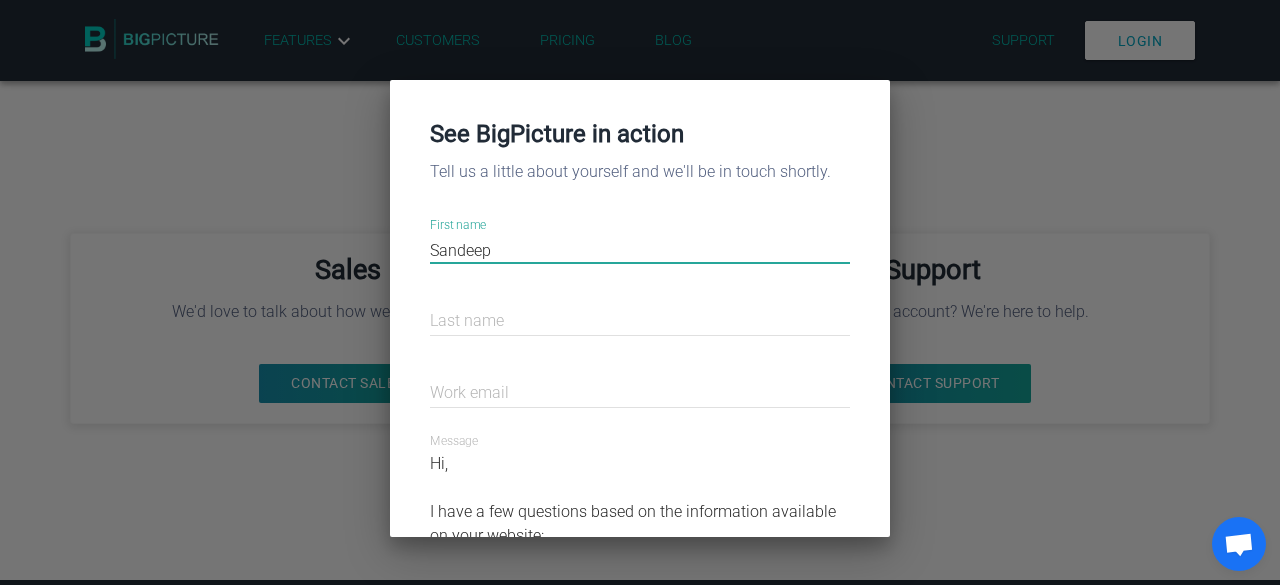 type on "Sandeep" 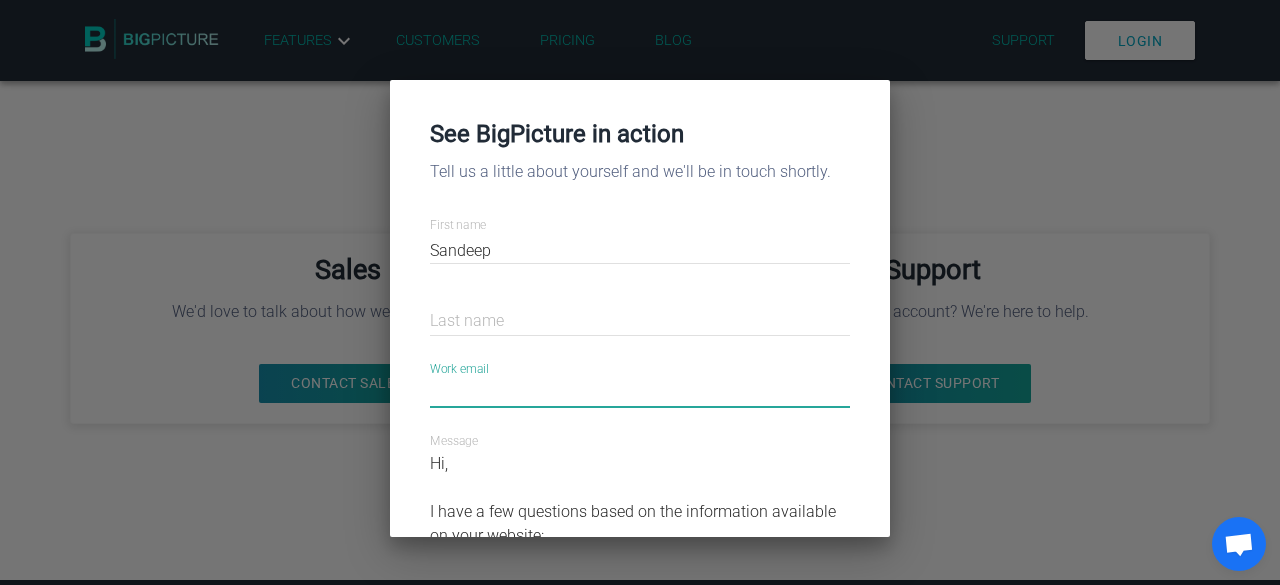 paste on "sandeep.adla@sportsplus.ai" 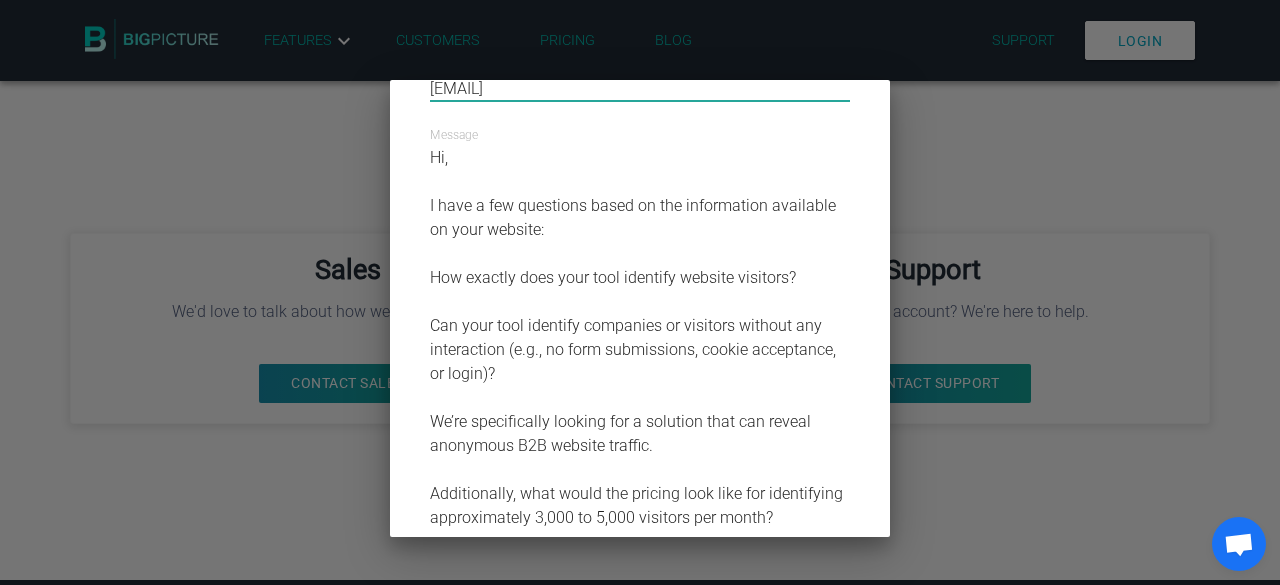 scroll, scrollTop: 494, scrollLeft: 0, axis: vertical 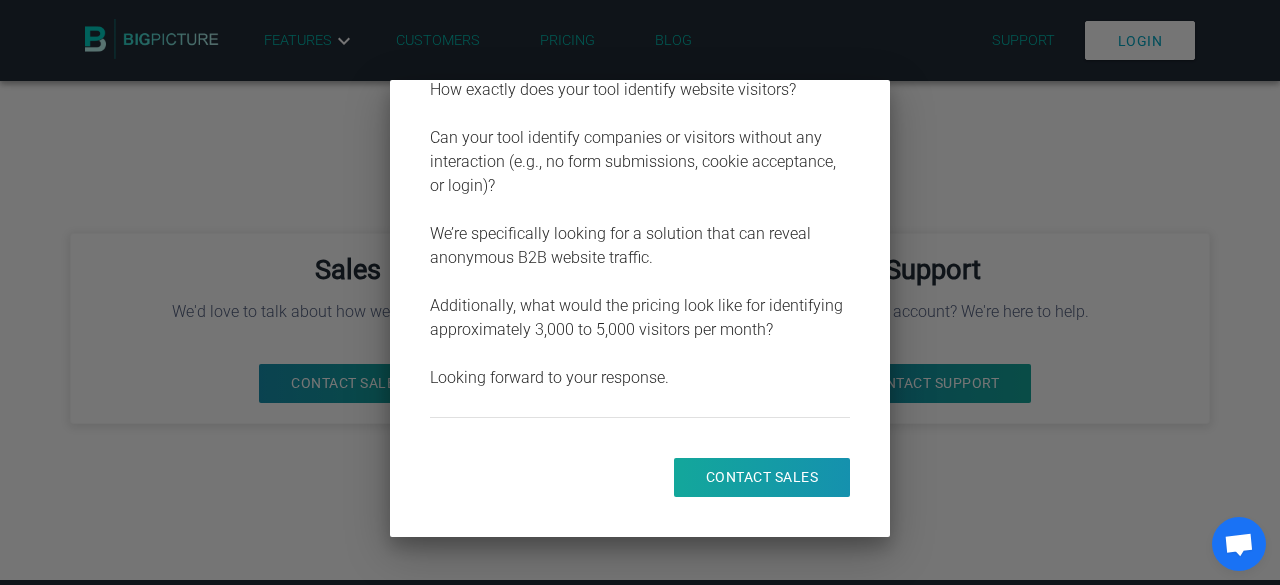type on "sandeep.adla@sportsplus.ai" 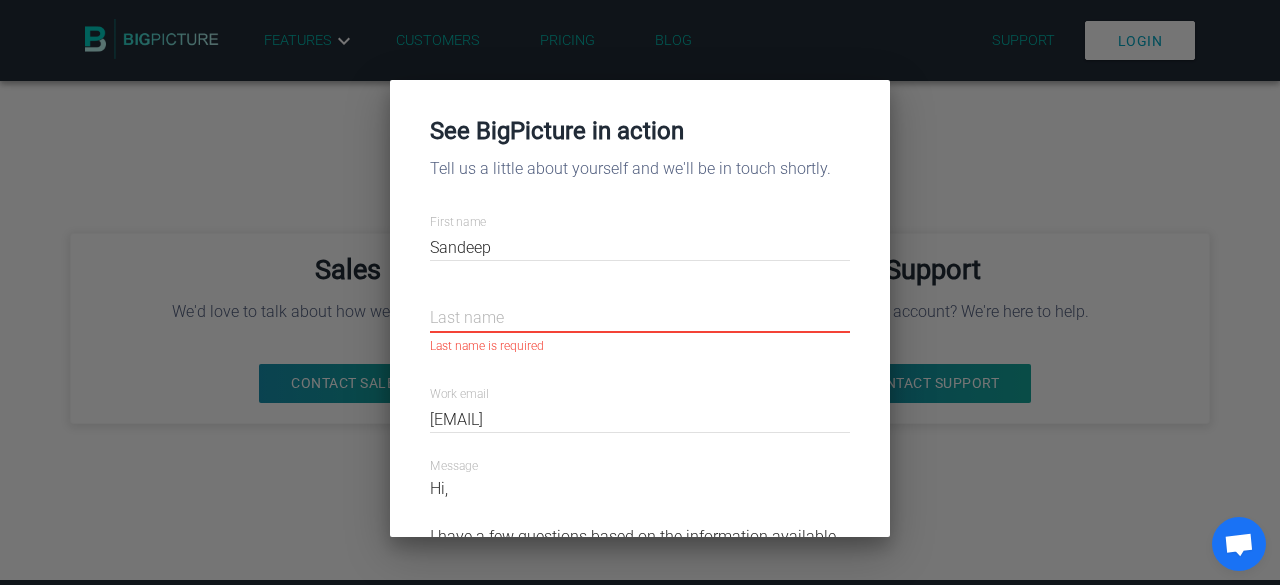 scroll, scrollTop: 0, scrollLeft: 0, axis: both 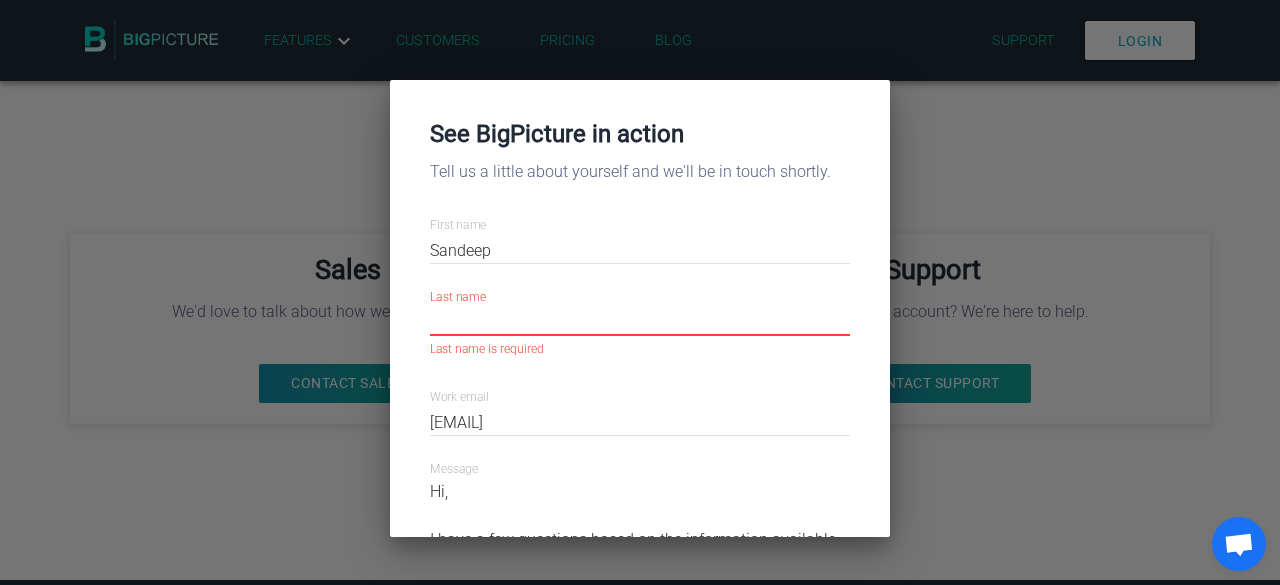 click on "Last name" at bounding box center [640, 322] 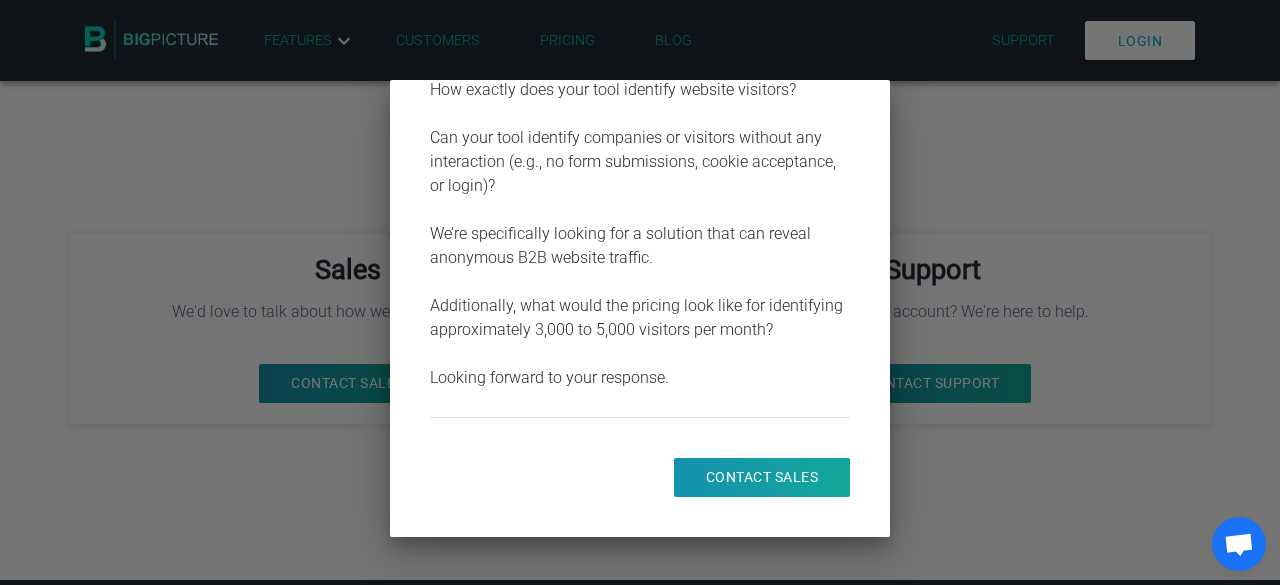type on "Adla" 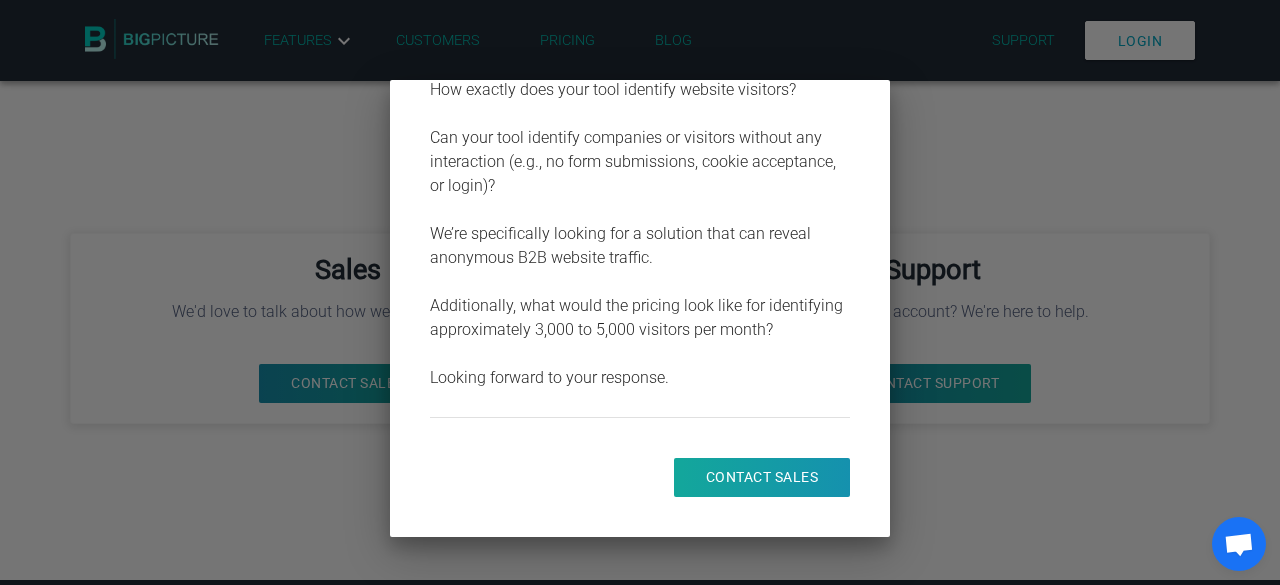 drag, startPoint x: 751, startPoint y: 451, endPoint x: 757, endPoint y: 473, distance: 22.803509 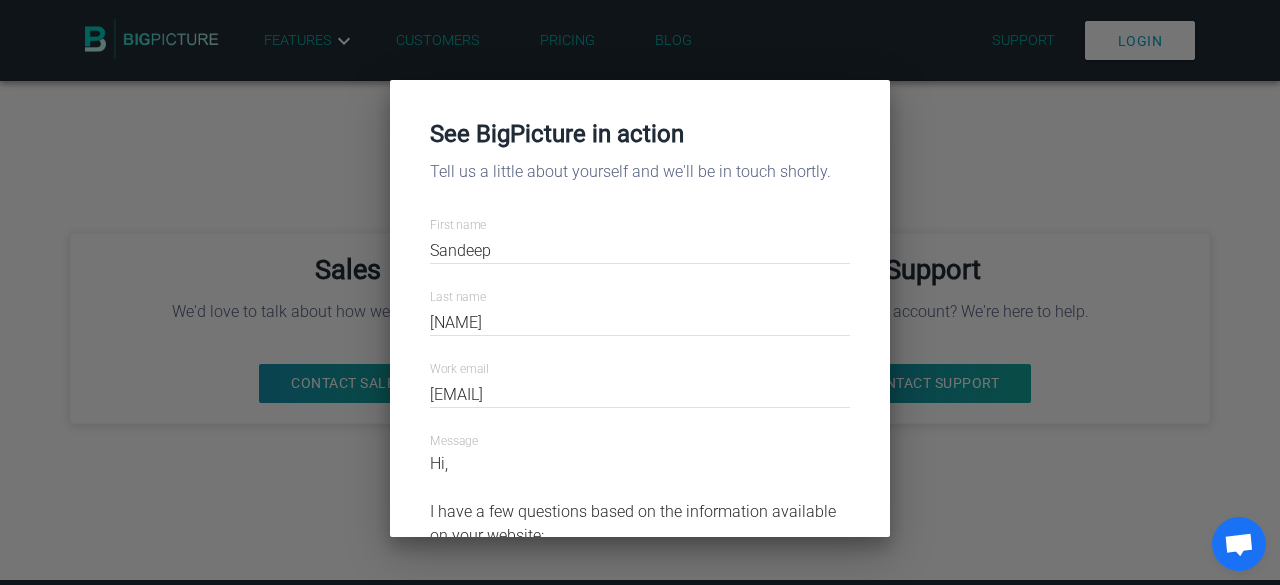 scroll, scrollTop: 0, scrollLeft: 0, axis: both 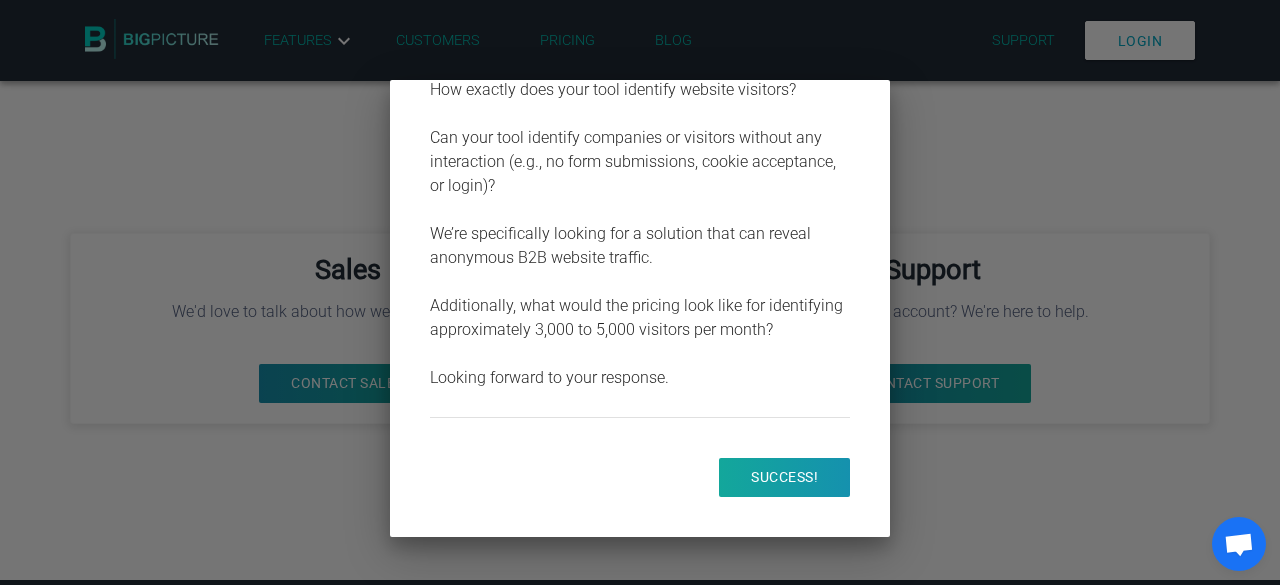 type 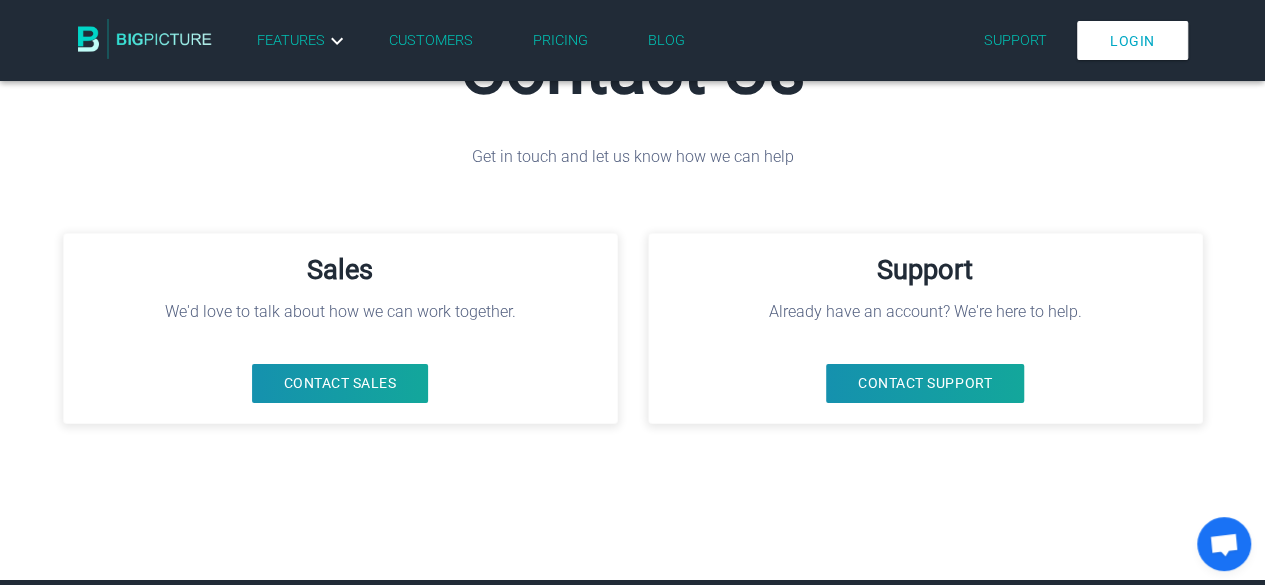 scroll, scrollTop: 0, scrollLeft: 0, axis: both 